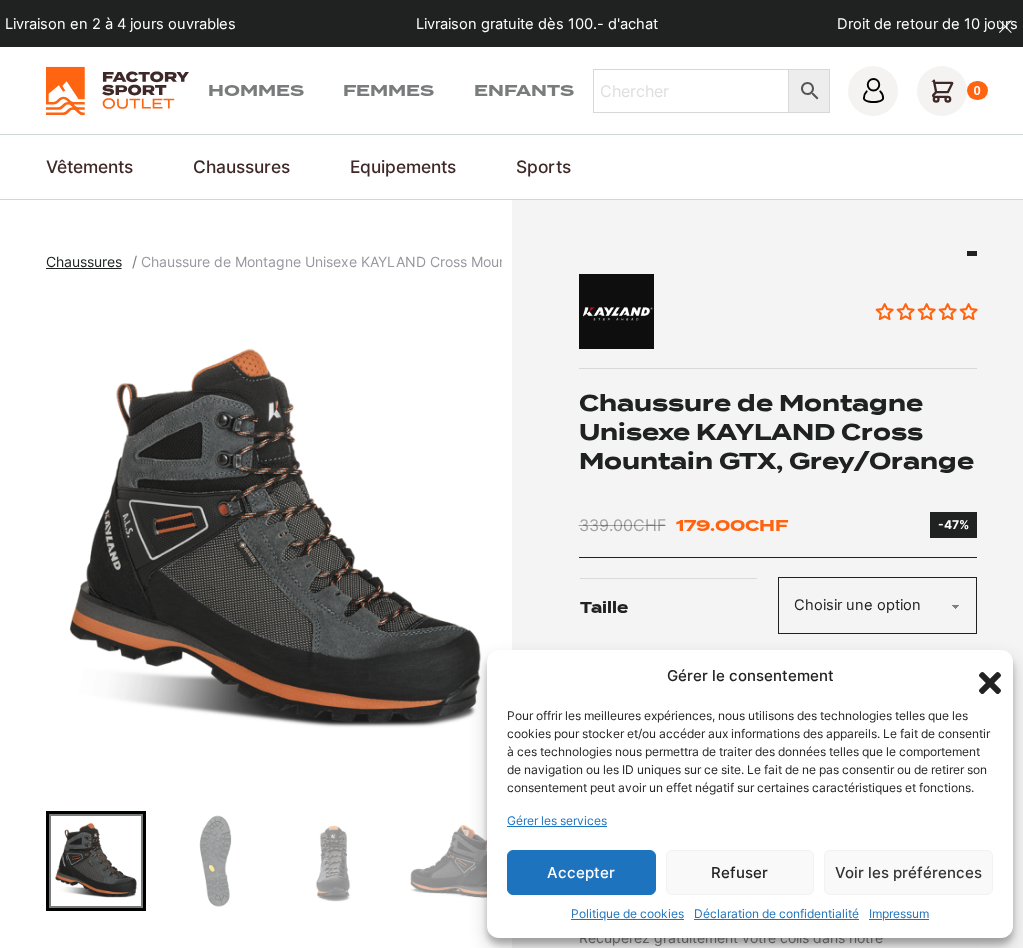scroll, scrollTop: 0, scrollLeft: 0, axis: both 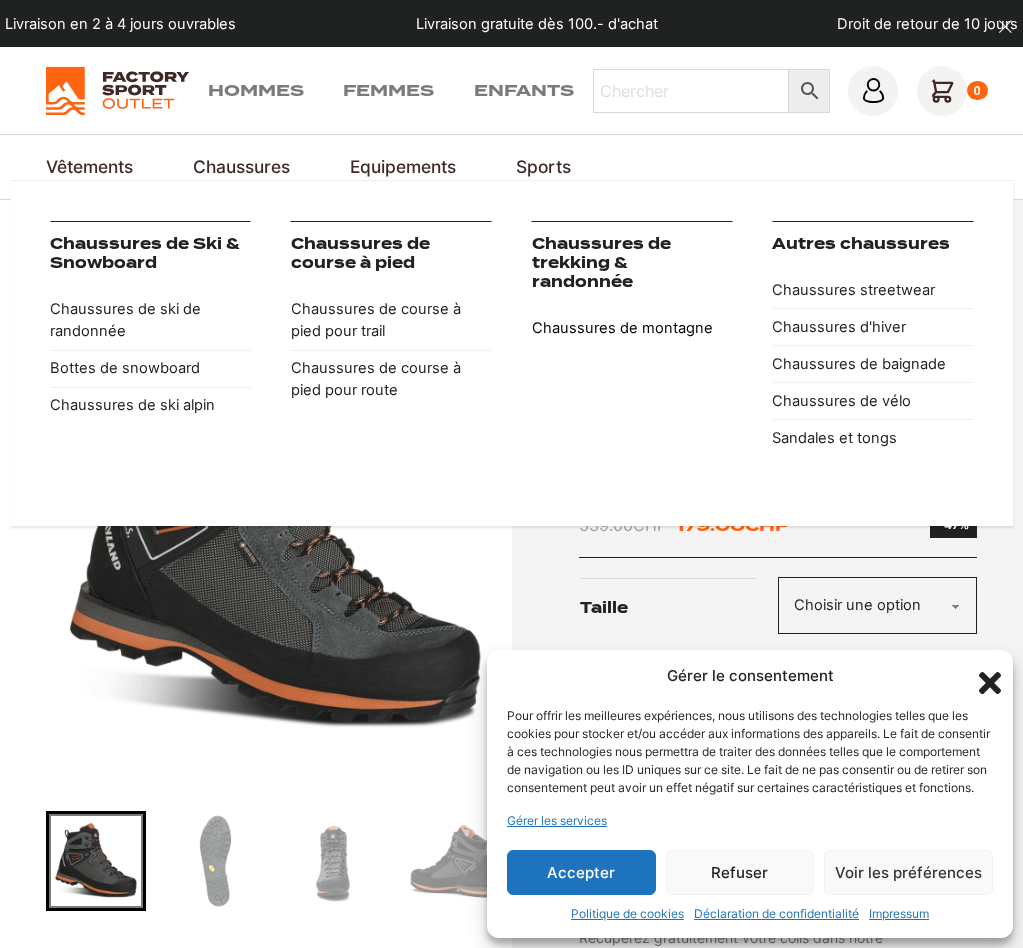 click on "Chaussures de montagne" at bounding box center [632, 328] 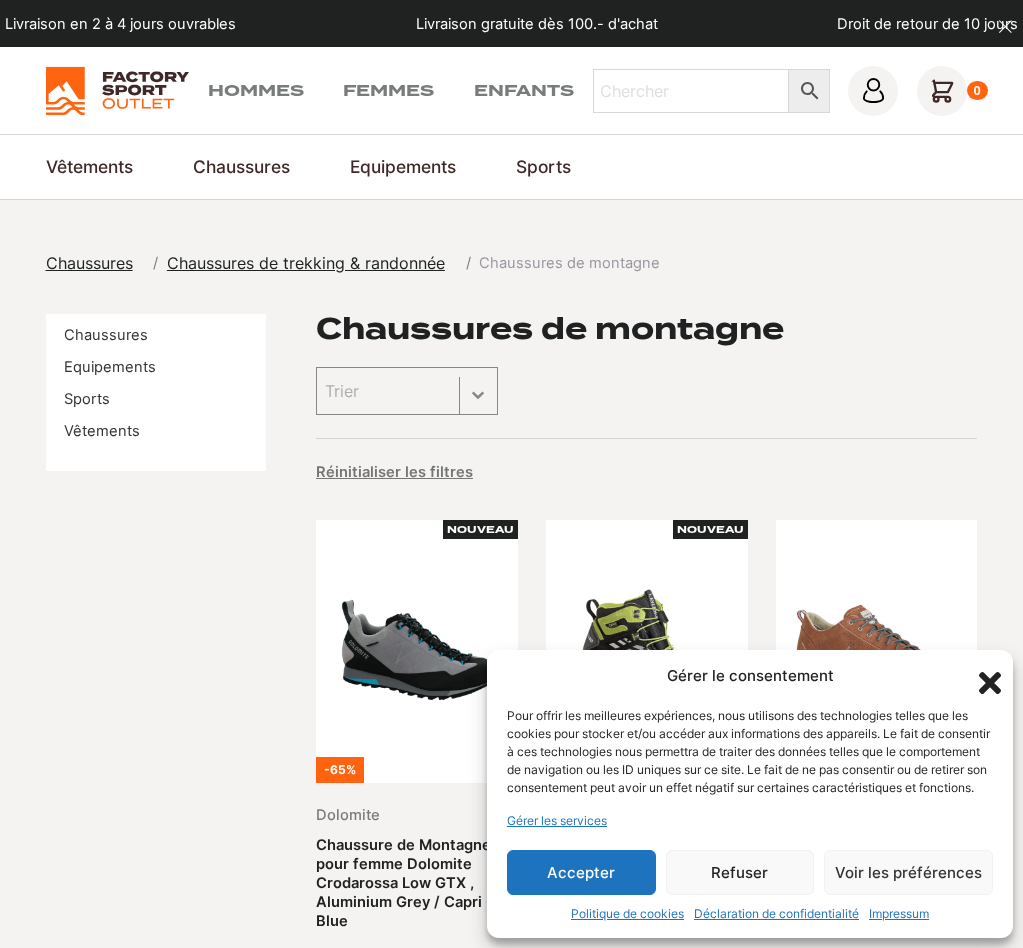 scroll, scrollTop: 0, scrollLeft: 0, axis: both 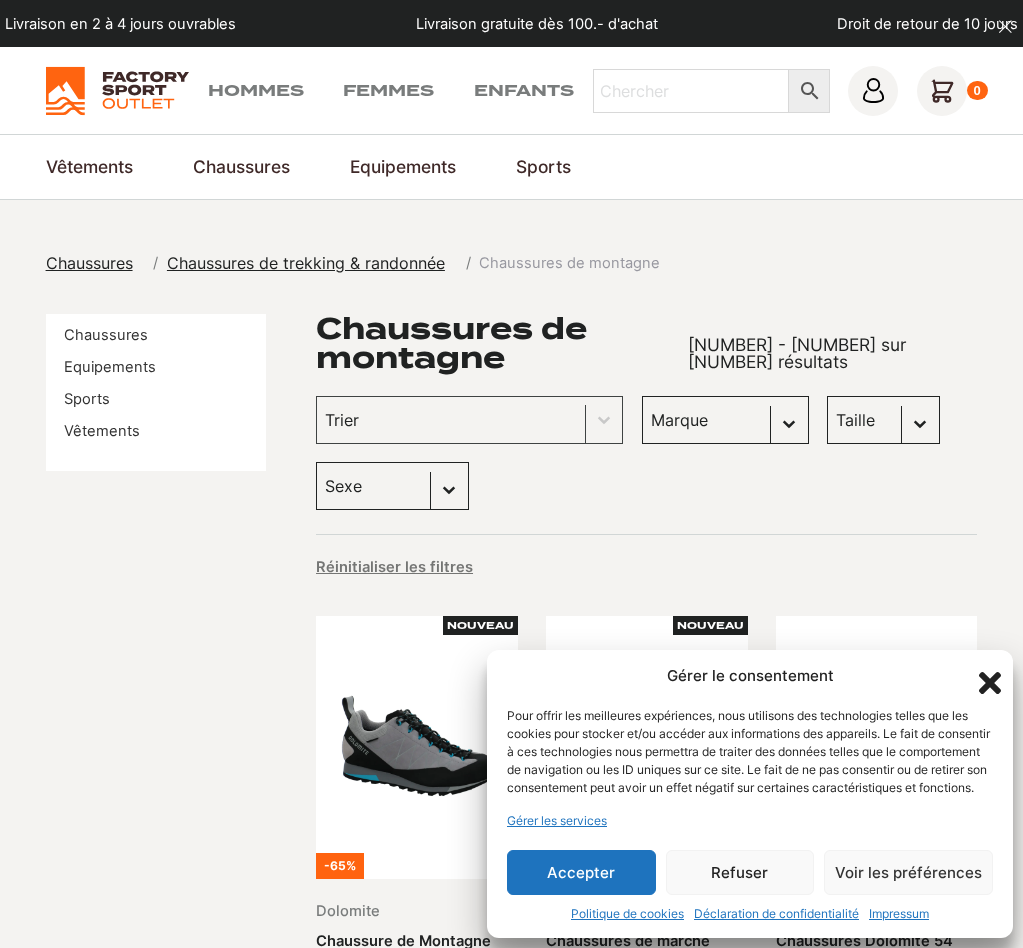 click on "Accepter" at bounding box center (581, 872) 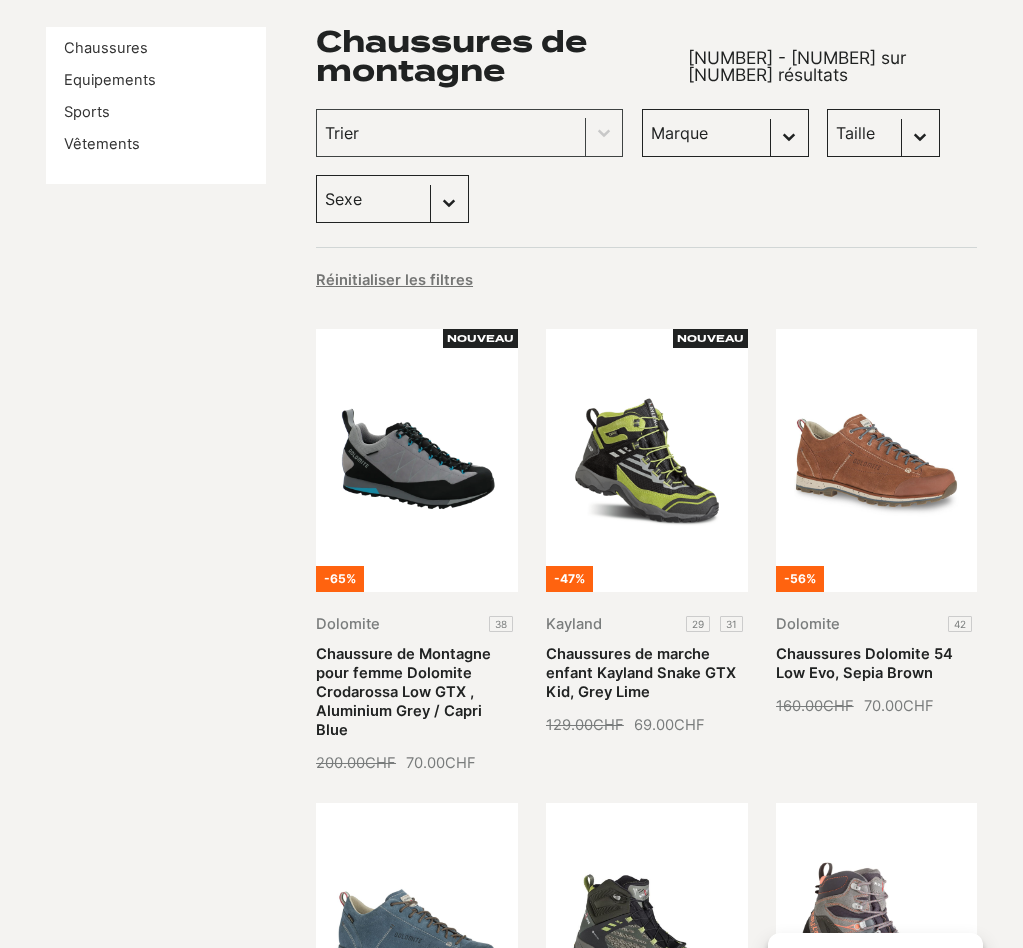 scroll, scrollTop: 200, scrollLeft: 0, axis: vertical 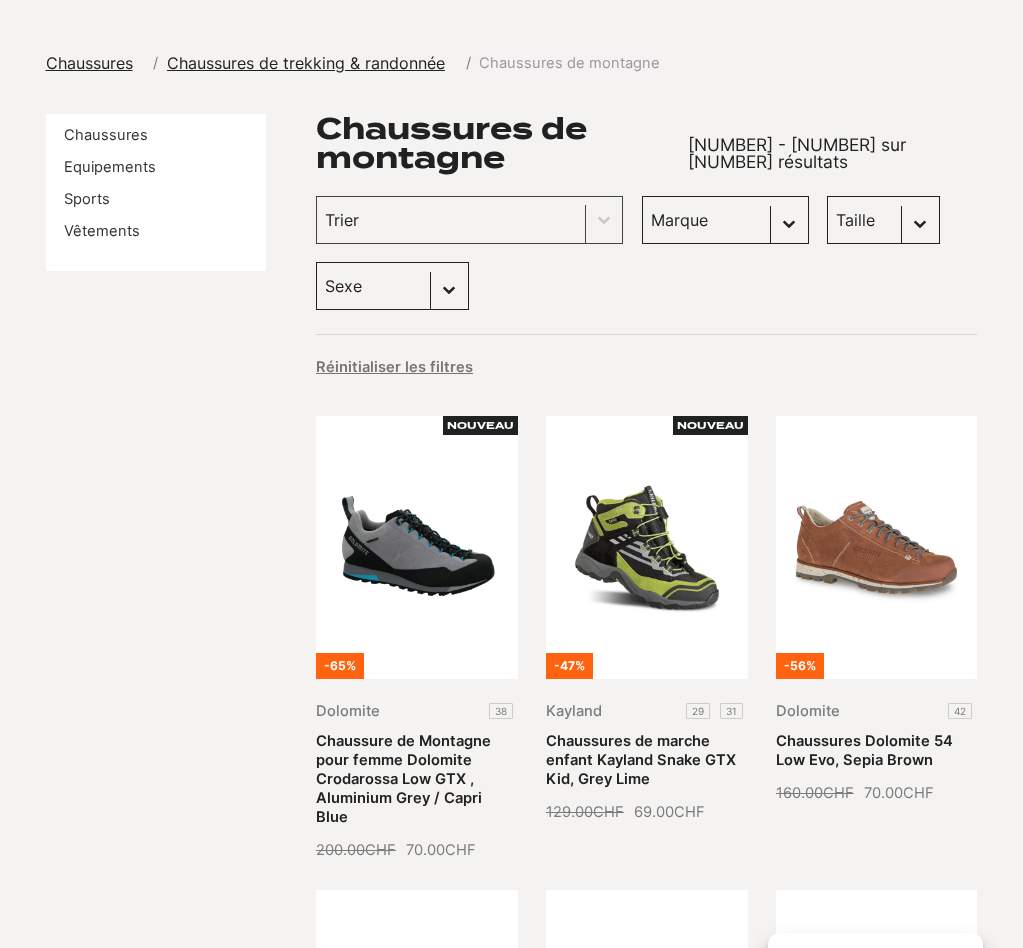 click on "Taille 43 (5) 45.5 (5) 40.5 (4) 42.5 (4) 43.5 (4) 45 (4) 46 (4) 37.5 (3) 40 (3) 41 (3) 42 (3) 44 (3) 47 (3) 36 (2) 36.5 (1) 37 (1) 38 (1) 38.5 (1) 47.5 (1)" at bounding box center [883, 220] 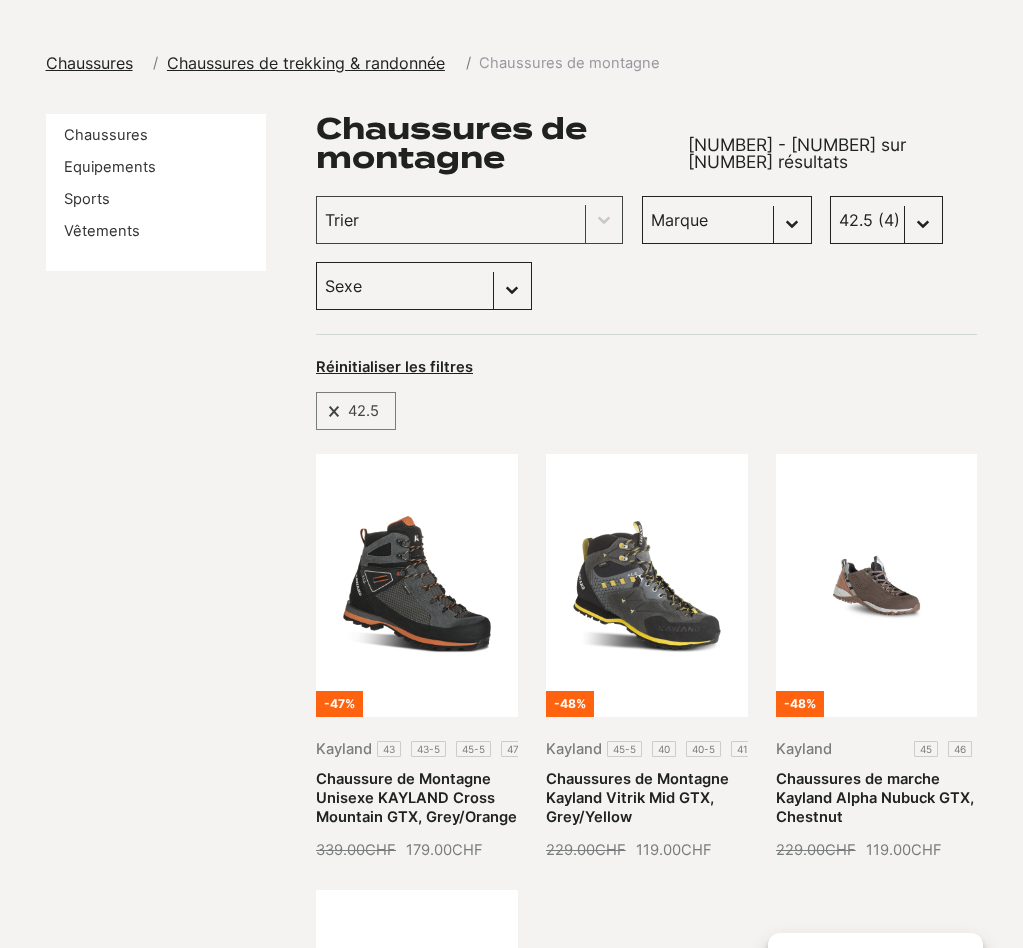 click on "Trier
Trier le contenu Trier Plus récents Plus anciens Prix croissants Prix décroissants Trier le contenu
Marque
Sélectionnez le contenu Marque Kayland (4) Dolomite (0) Paredes (0) Columbia (0) DakarShoes (0) Scott (0)
Taille
Sélectionnez le contenu Taille 43 (5) 45.5 (5) 40.5 (4) 42.5 (4) 43.5 (4) 45 (4) 46 (4) 37.5 (3) 40 (3) 41 (3) 42 (3) 44 (3) 47 (3) 36 (2) 36.5 (1) 37 (1) 38 (1) 38.5 (1) 47.5 (1)
Sexe
Sélectionnez le contenu Sexe Femmes (1) Hommes (4) Enfants (0)" at bounding box center [646, 253] 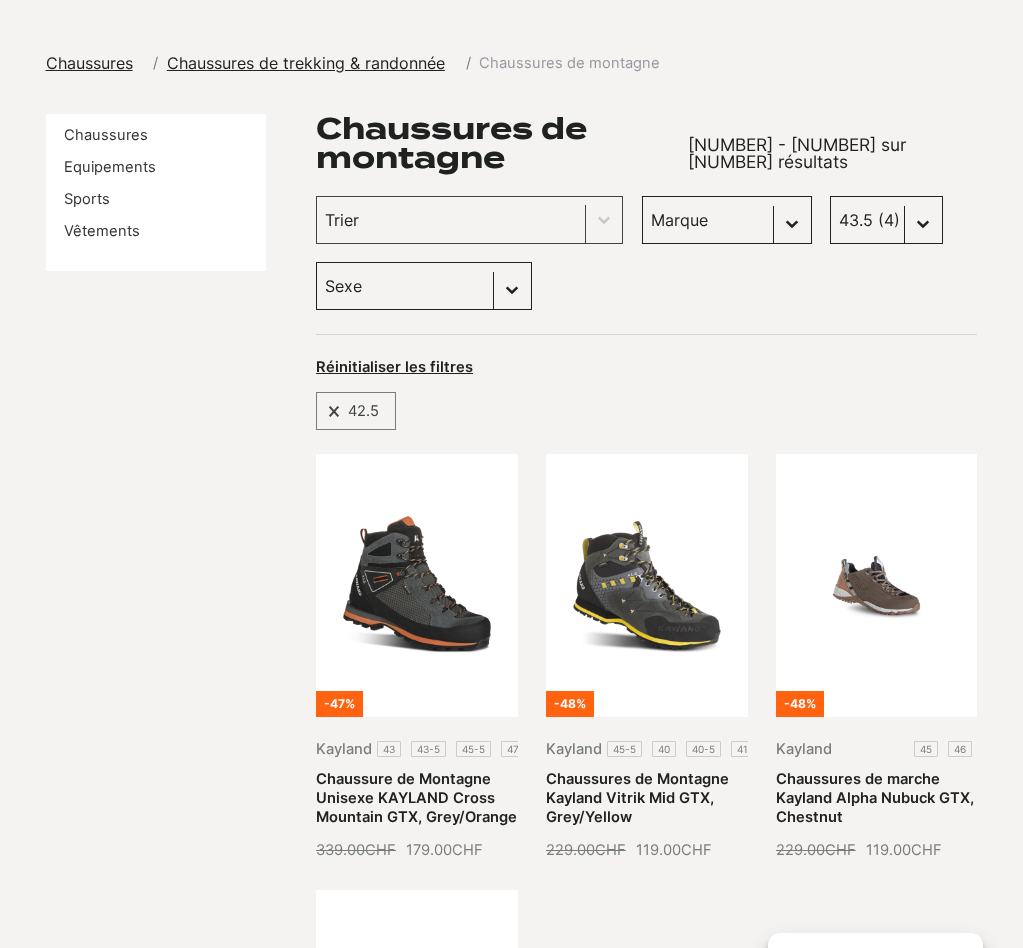 click on "Taille 43 (5) 45.5 (5) 40.5 (4) 42.5 (4) 43.5 (4) 45 (4) 46 (4) 37.5 (3) 40 (3) 41 (3) 42 (3) 44 (3) 47 (3) 36 (2) 36.5 (1) 37 (1) 38 (1) 38.5 (1) 47.5 (1)" at bounding box center (886, 220) 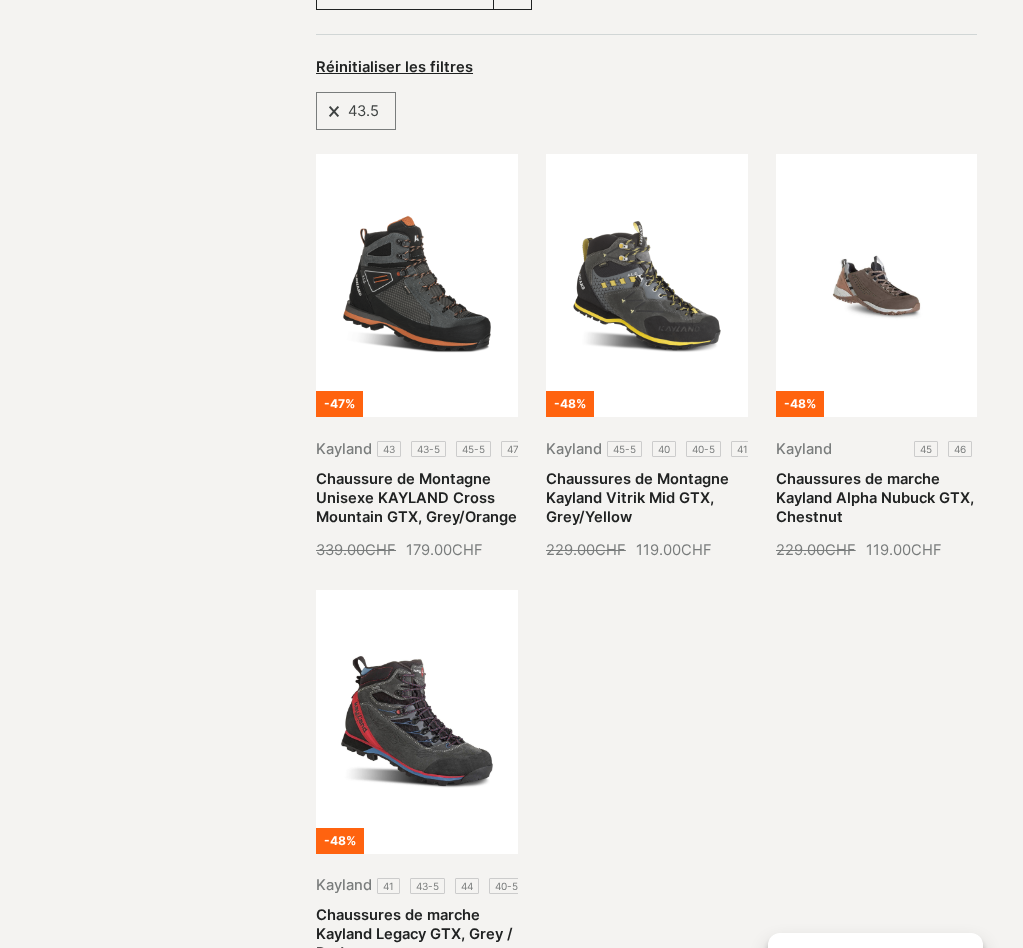 scroll, scrollTop: 800, scrollLeft: 0, axis: vertical 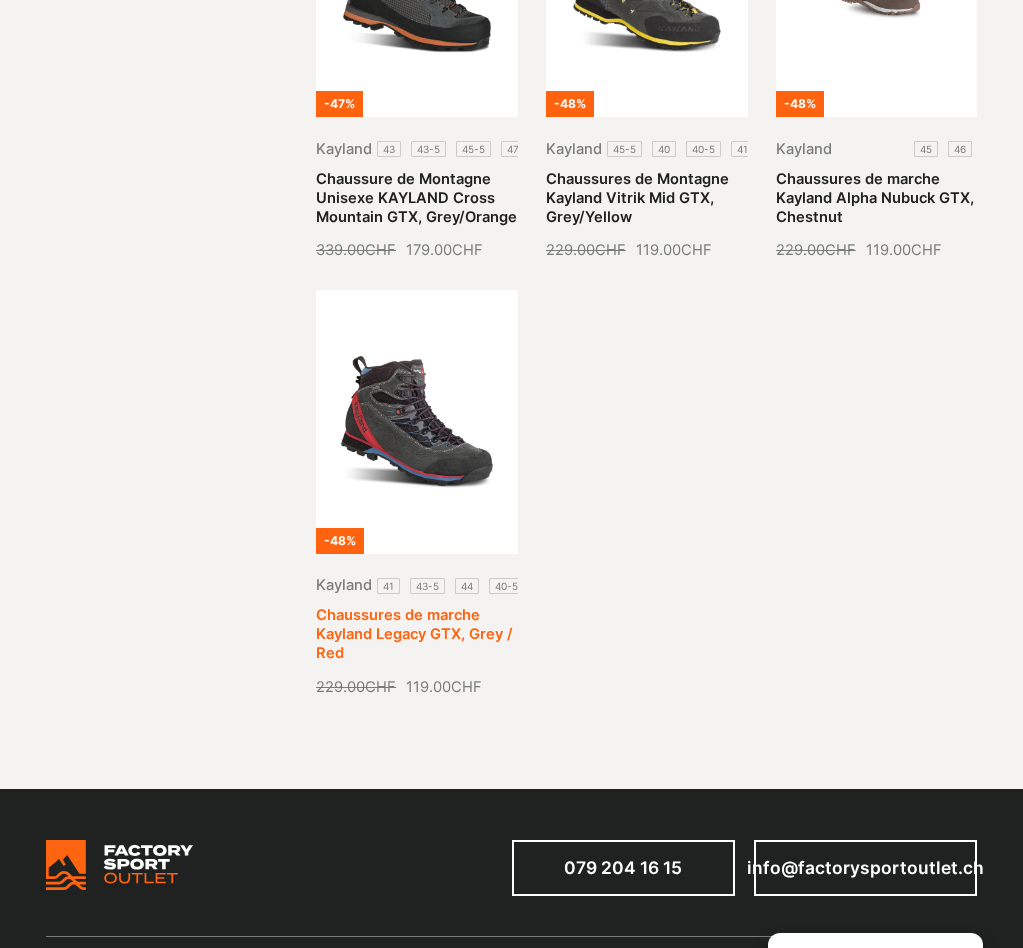 click on "Chaussures de marche Kayland Legacy GTX, Grey / Red" at bounding box center [414, 634] 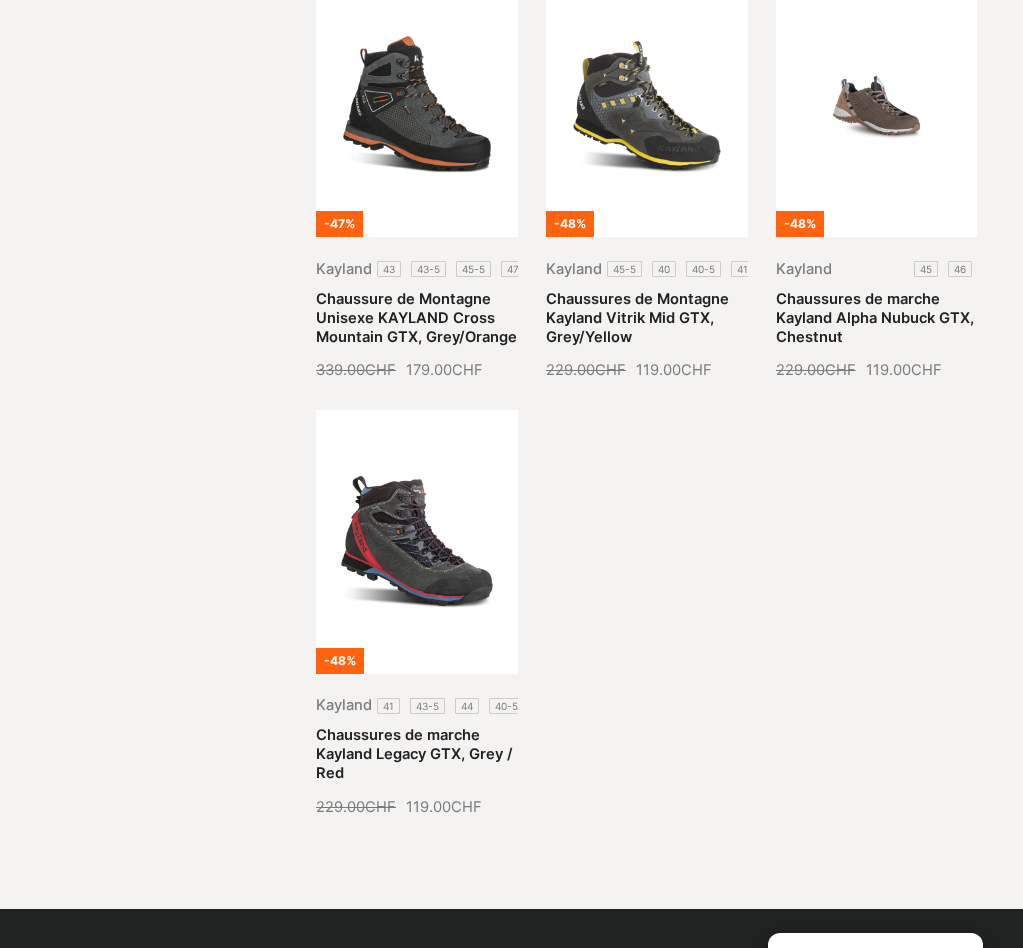 scroll, scrollTop: 500, scrollLeft: 0, axis: vertical 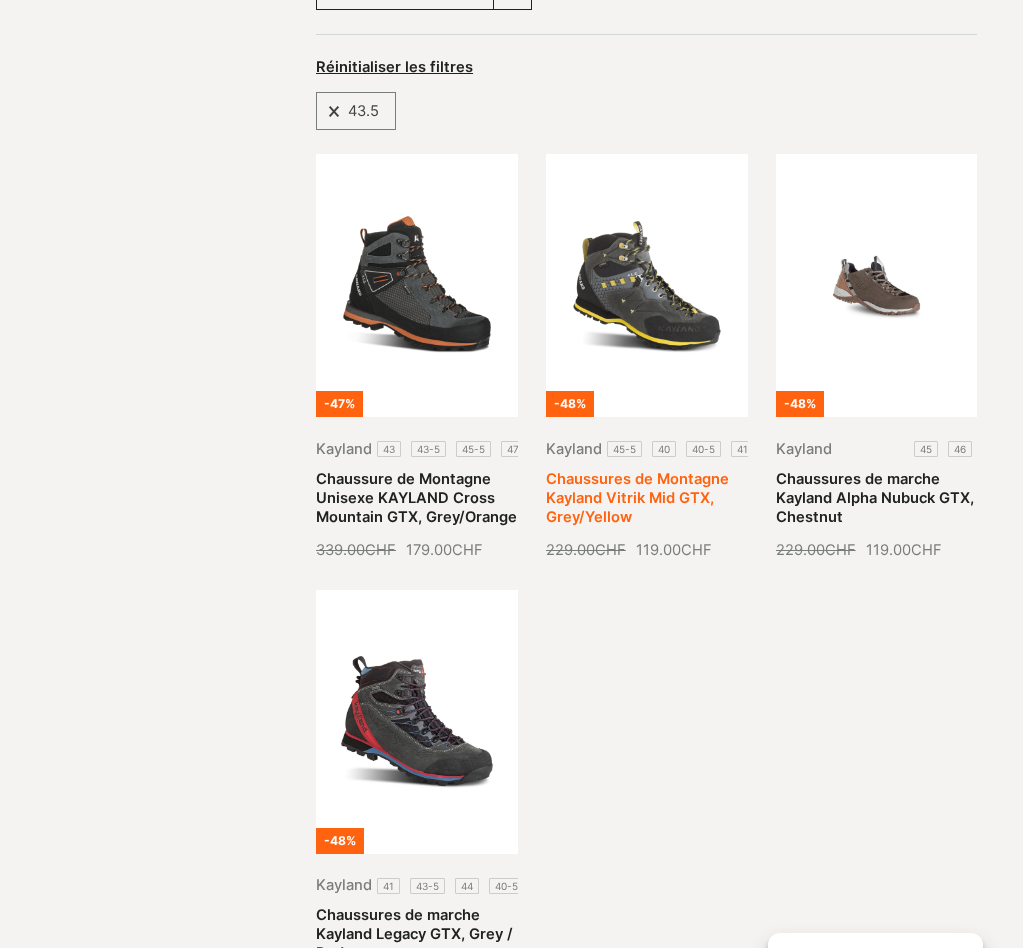 click on "Chaussures de Montagne Kayland Vitrik Mid GTX, Grey/Yellow" at bounding box center (637, 498) 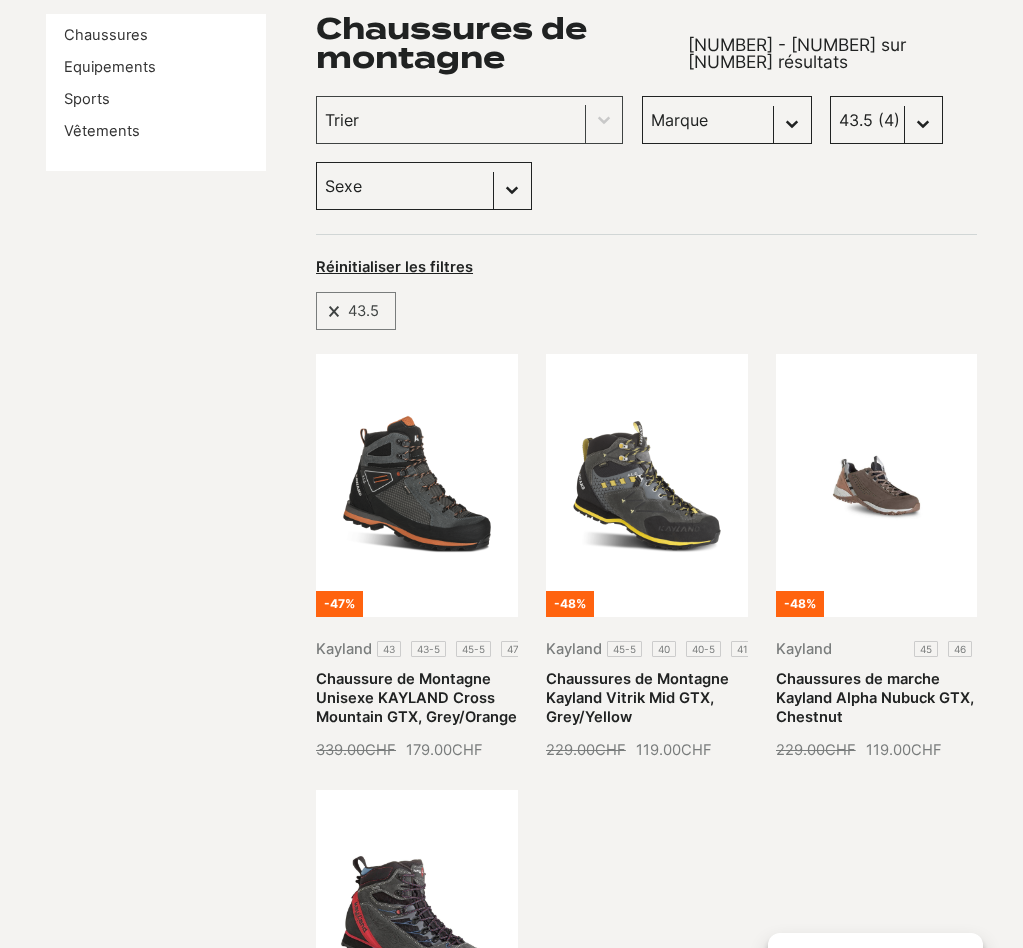 scroll, scrollTop: 0, scrollLeft: 0, axis: both 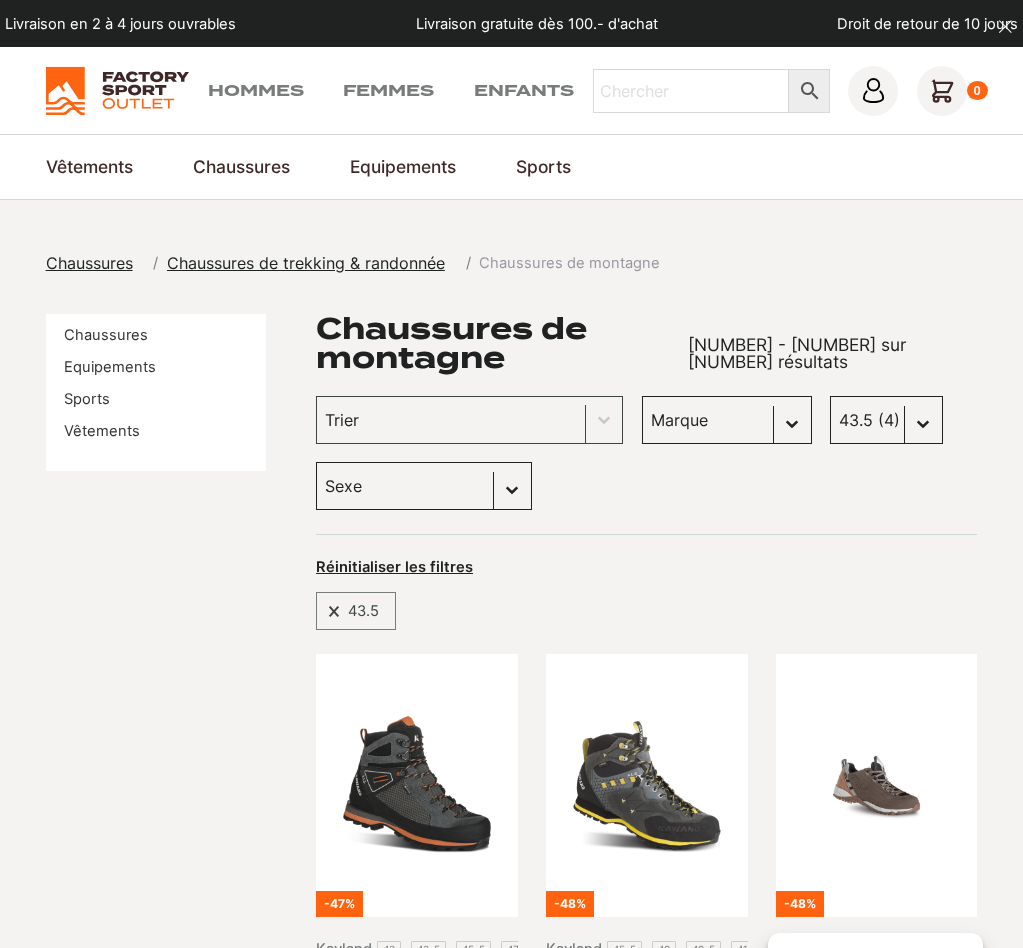 click on "Taille 43 (5) 45.5 (5) 40.5 (4) 42.5 (4) 43.5 (4) 45 (4) 46 (4) 37.5 (3) 40 (3) 41 (3) 42 (3) 44 (3) 47 (3) 36 (2) 36.5 (1) 37 (1) 38 (1) 38.5 (1) 47.5 (1)" at bounding box center (886, 420) 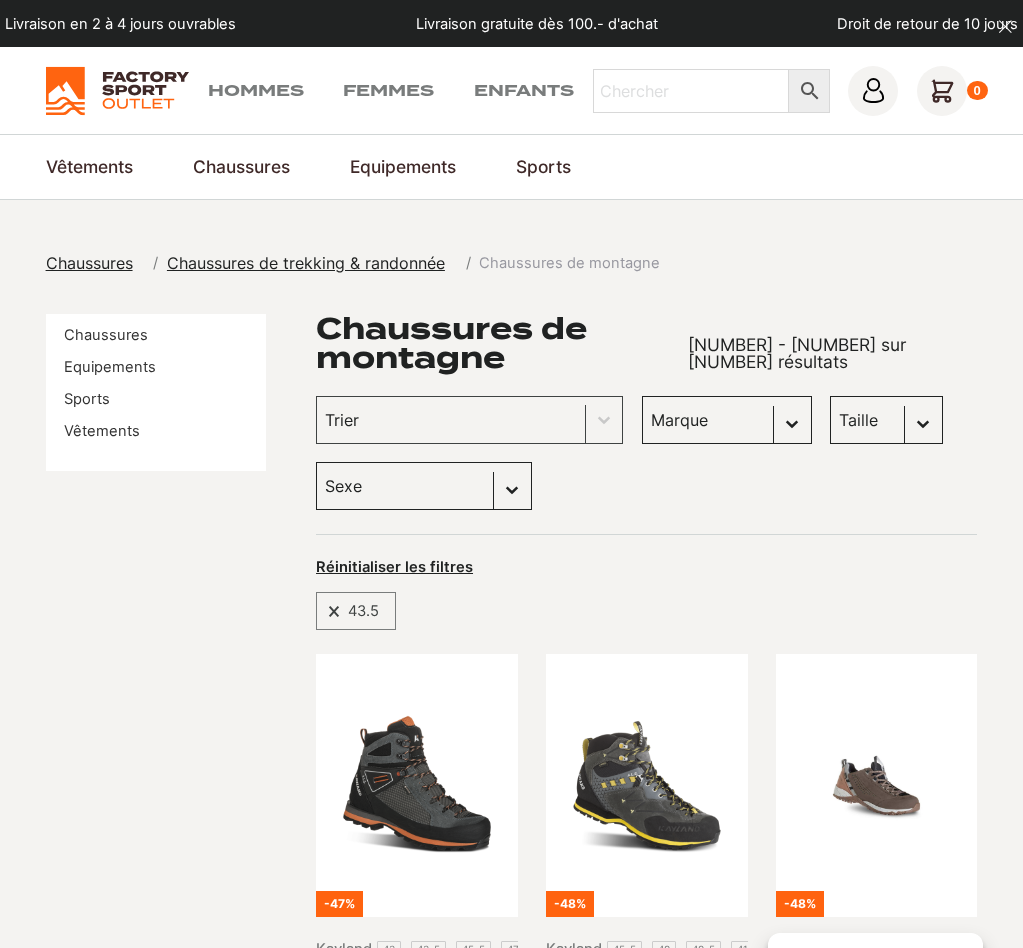 click on "Taille 43 (5) 45.5 (5) 40.5 (4) 42.5 (4) 43.5 (4) 45 (4) 46 (4) 37.5 (3) 40 (3) 41 (3) 42 (3) 44 (3) 47 (3) 36 (2) 36.5 (1) 37 (1) 38 (1) 38.5 (1) 47.5 (1)" at bounding box center [886, 420] 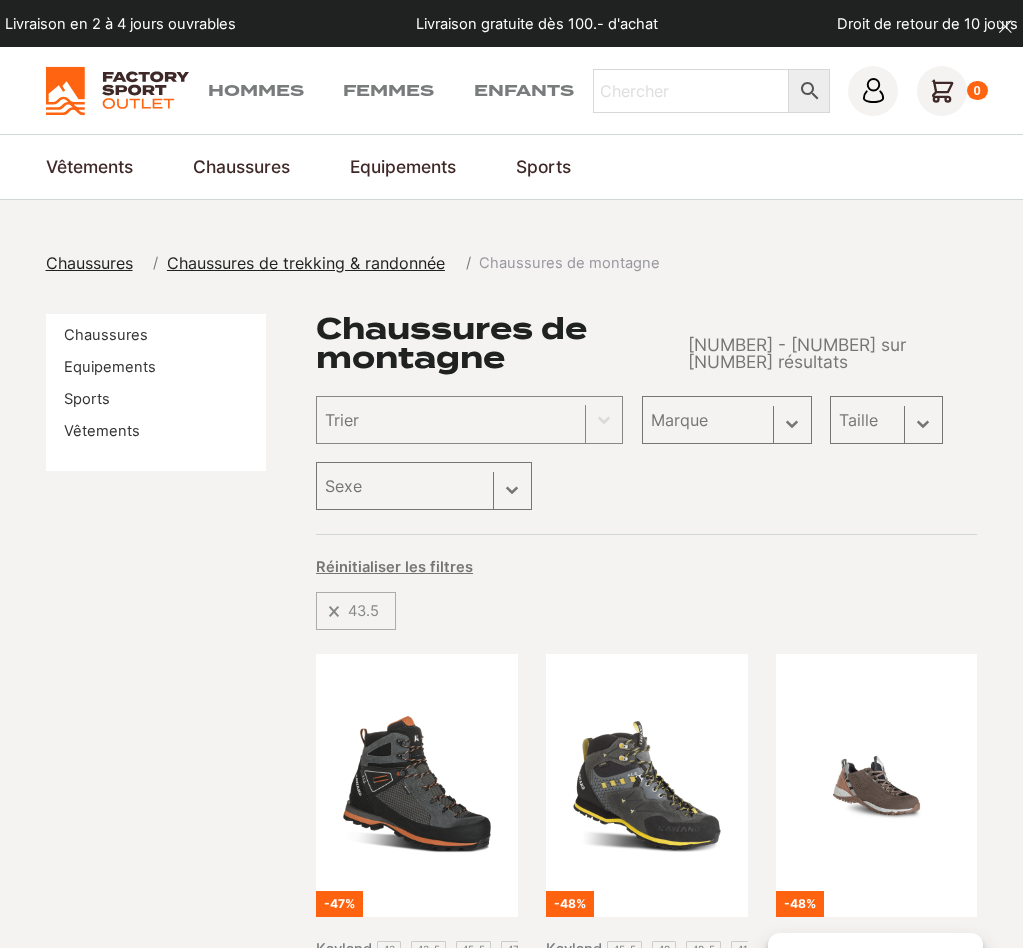 click on "Chaussures de montagne 1 - 4 sur 4 résultats
Trier
Trier le contenu Trier Plus récents Plus anciens Prix croissants Prix décroissants Trier le contenu
Marque
Sélectionnez le contenu Marque Kayland (4) Dolomite (0) Paredes (0) Columbia (0) DakarShoes (0) Scott (0)
Taille
Sélectionnez le contenu Taille 43 (5) 45.5 (5) 40.5 (4) 42.5 (4) 43.5 (4) 45 (4) 46 (4) 37.5 (3) 40 (3) 41 (3) 42 (3) 44 (3) 47 (3) 36 (2) 36.5 (1) 37 (1) 38 (1) 38.5 (1) 47.5 (1)
Sexe
Sélectionnez le contenu Sexe Femmes (1) Hommes (4) Enfants (0)
Selection
43.5
Réinitialiser les filtres Filter les produits -47%
Kayland 43   43-5   45-5   47-5   Chaussure de Montagne Unisexe KAYLAND Cross Mountain GTX, Grey/Orange 339.00  CHF   Le prix initial était : 339.00 CHF. 179.00  CHF Le prix actuel est : 179.00 CHF.
-48%
Kayland 45-5   40   40-5   41   42   +7 Chaussures de Montagne Kayland Vitrik Mid GTX, Grey/Yellow 229.00  CHF" at bounding box center [646, 926] 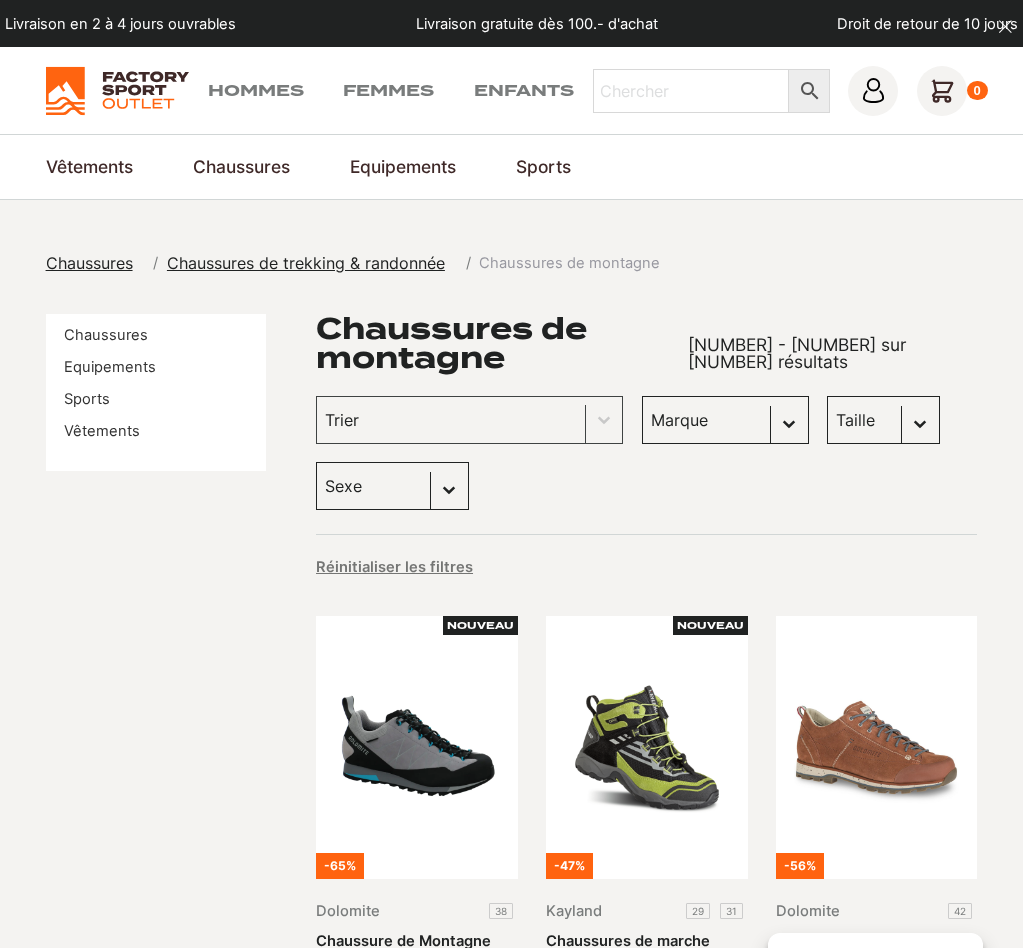 click on "Marque Kayland (24) Dolomite (11) Paredes (2) Columbia (1) DakarShoes (1) Scott (1)" at bounding box center (725, 420) 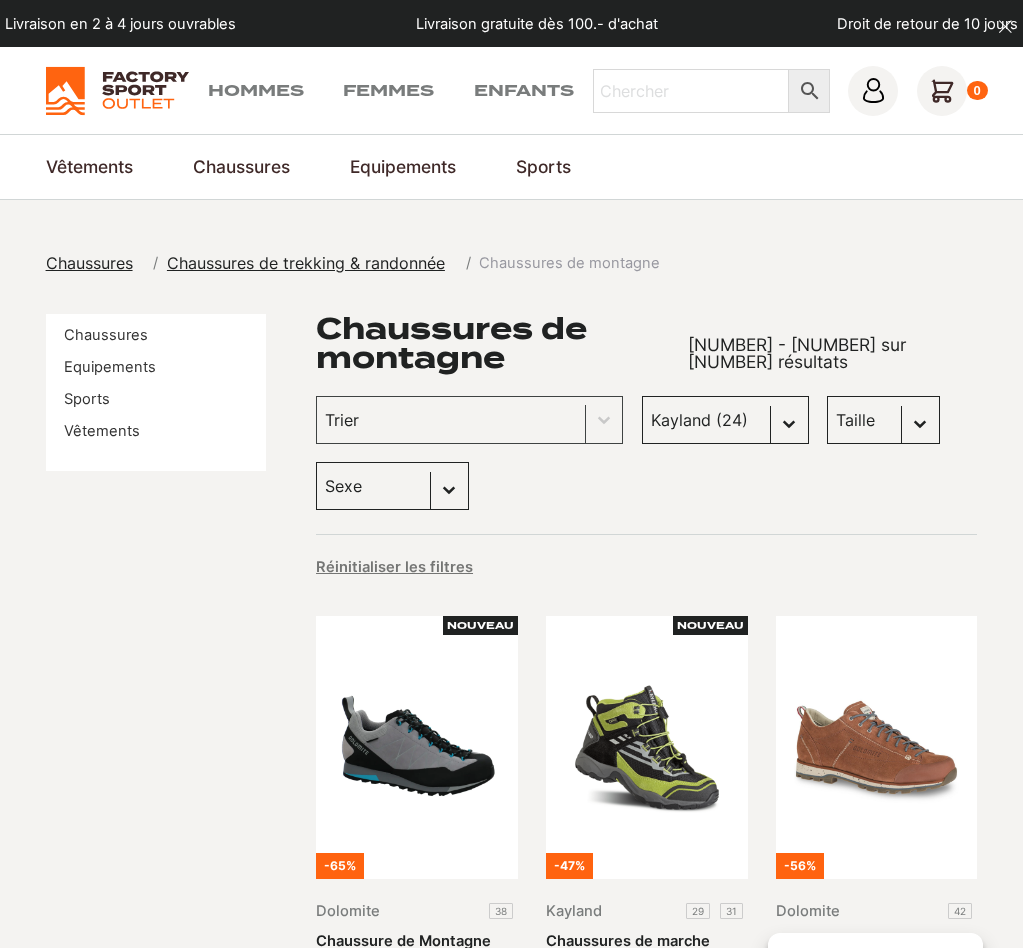 click on "Marque Kayland (24) Dolomite (11) Paredes (2) Columbia (1) DakarShoes (1) Scott (1)" at bounding box center [725, 420] 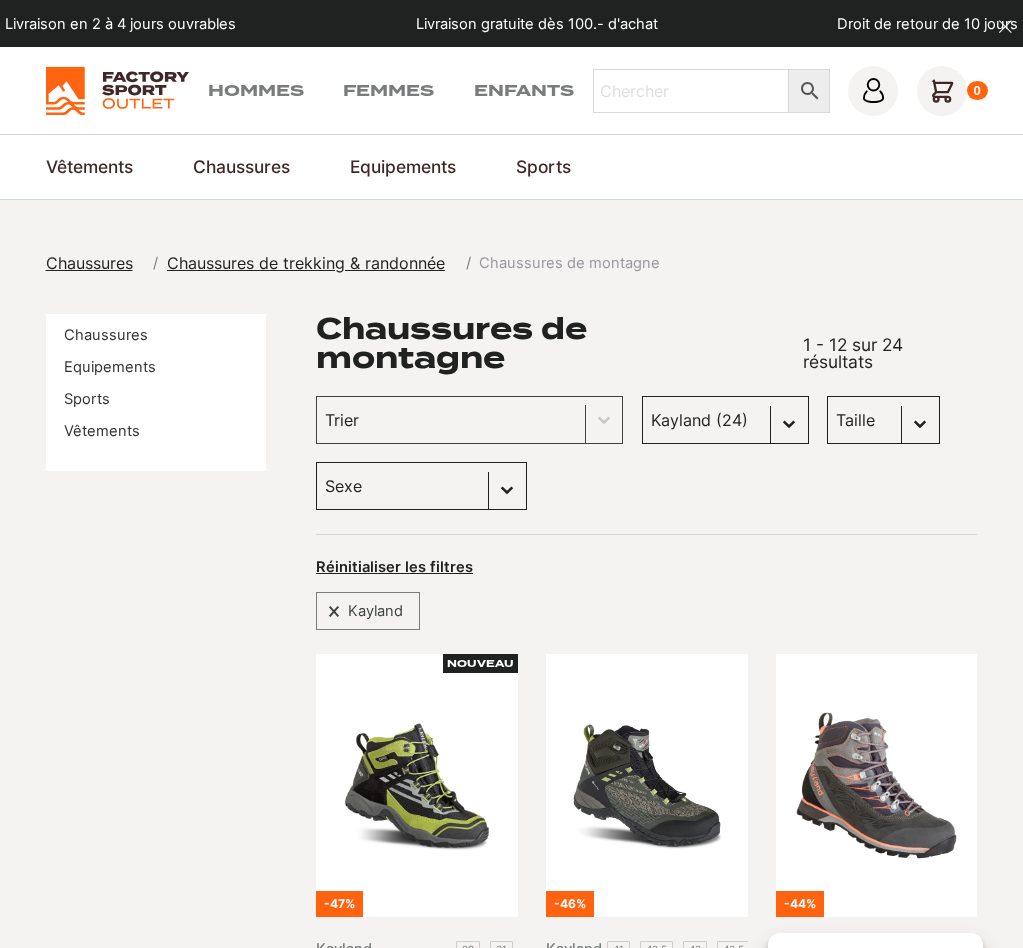 click on "Marque
Sélectionnez le contenu Marque Kayland (24) Dolomite (11) Paredes (2) Columbia (1) DakarShoes (1) Scott (1)" at bounding box center [725, 420] 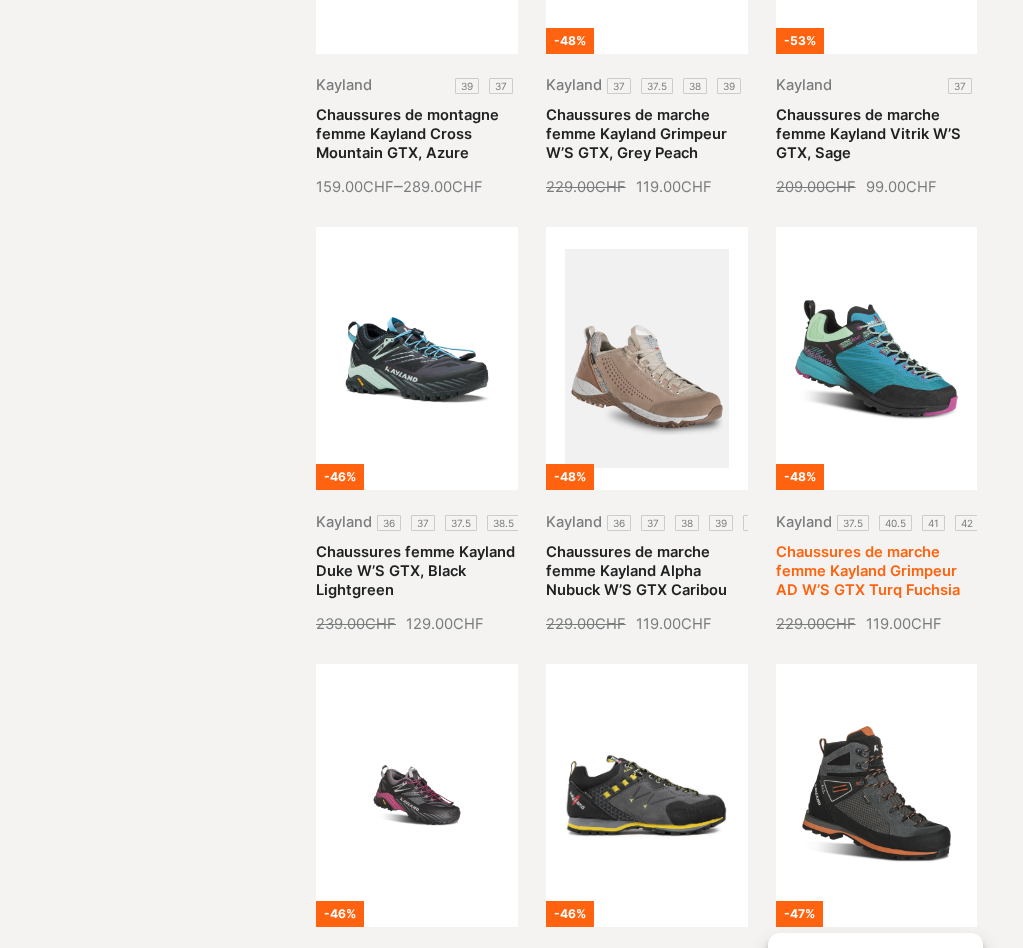 scroll, scrollTop: 1700, scrollLeft: 0, axis: vertical 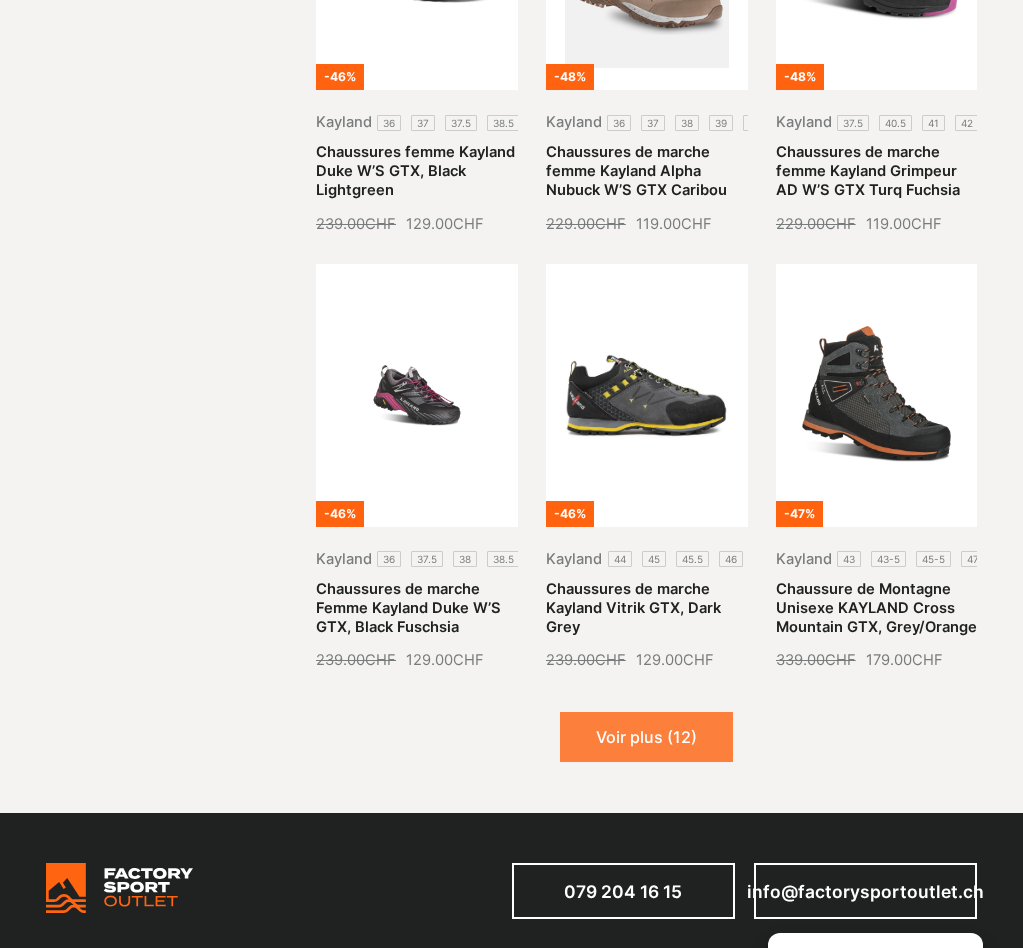 click on "Voir plus (12)" at bounding box center [646, 737] 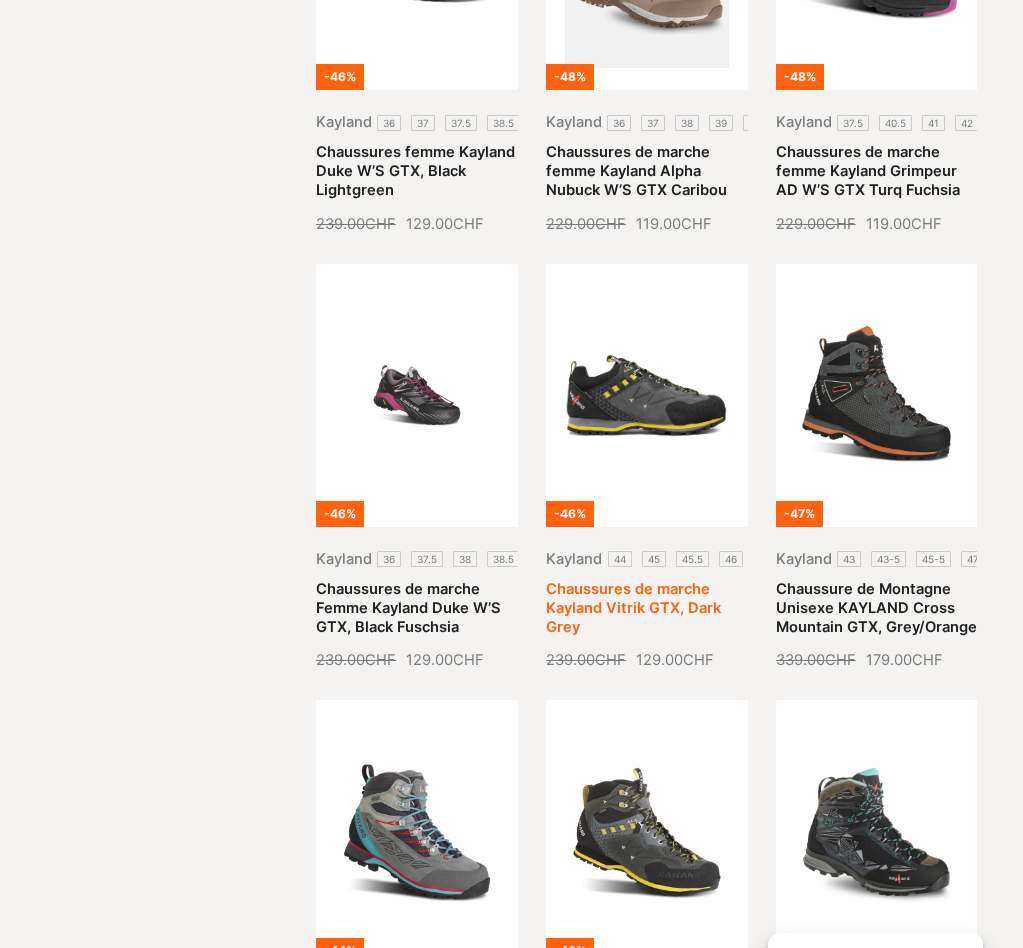 click on "Chaussures de marche Kayland Vitrik GTX, Dark Grey" at bounding box center [633, 608] 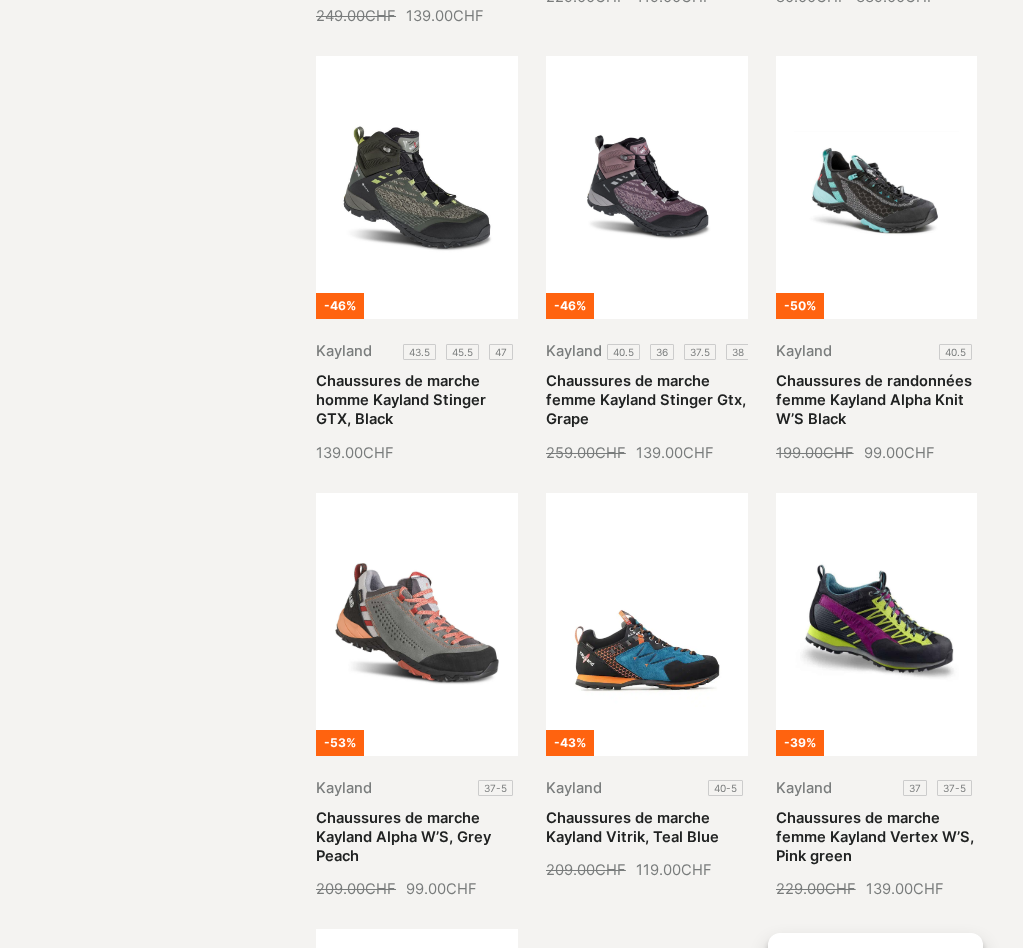 scroll, scrollTop: 3300, scrollLeft: 0, axis: vertical 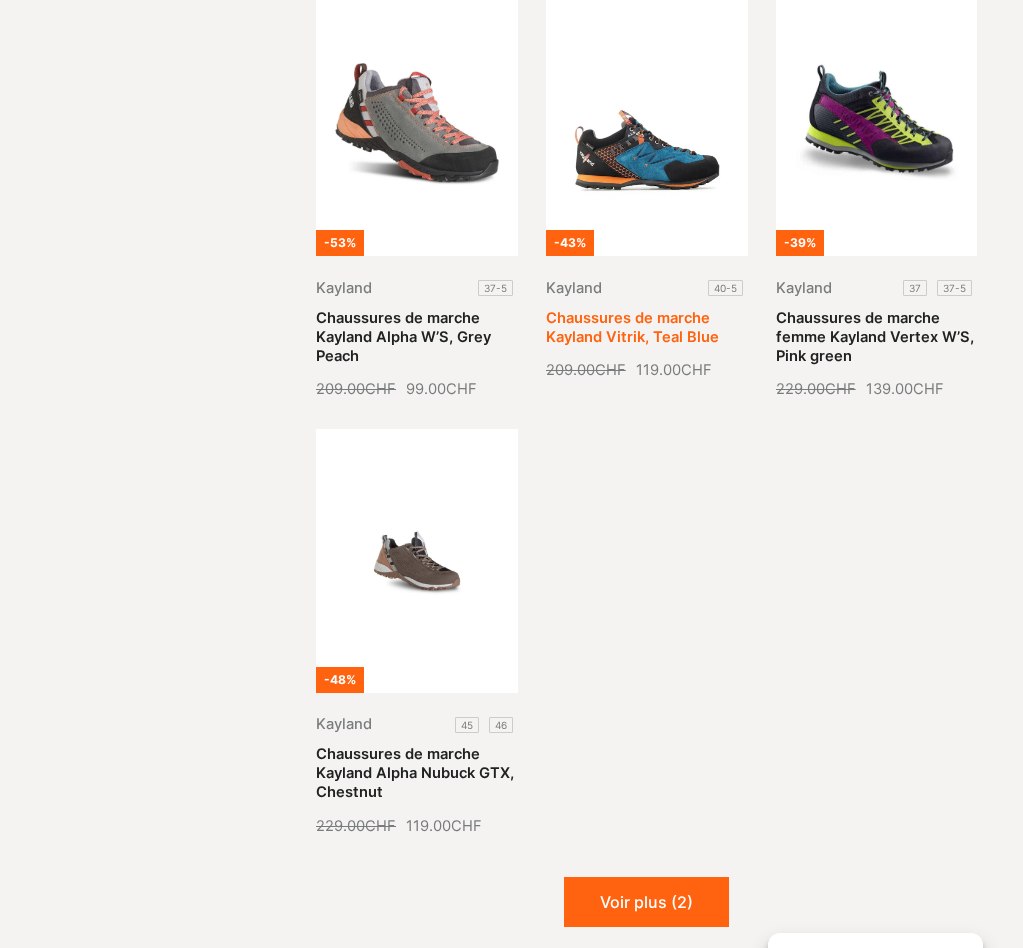 click on "Chaussures de marche Kayland Vitrik, Teal Blue" at bounding box center (632, 327) 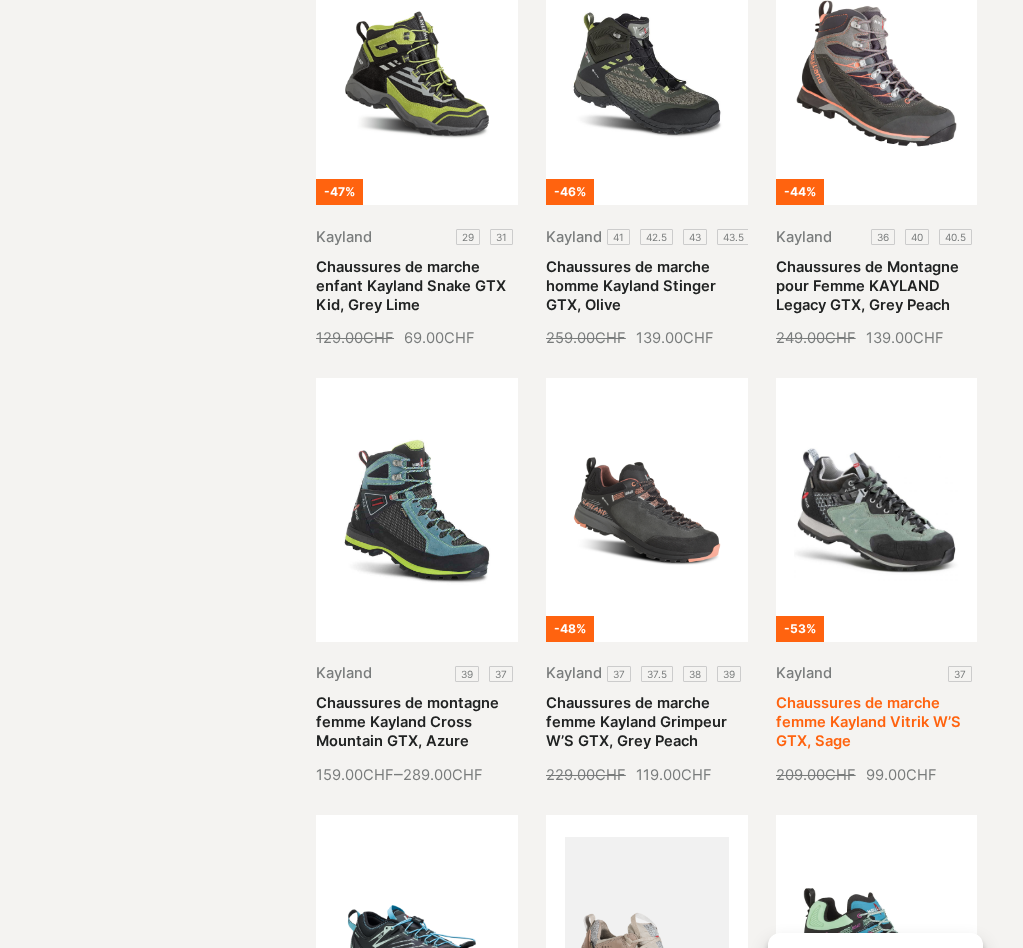 scroll, scrollTop: 700, scrollLeft: 0, axis: vertical 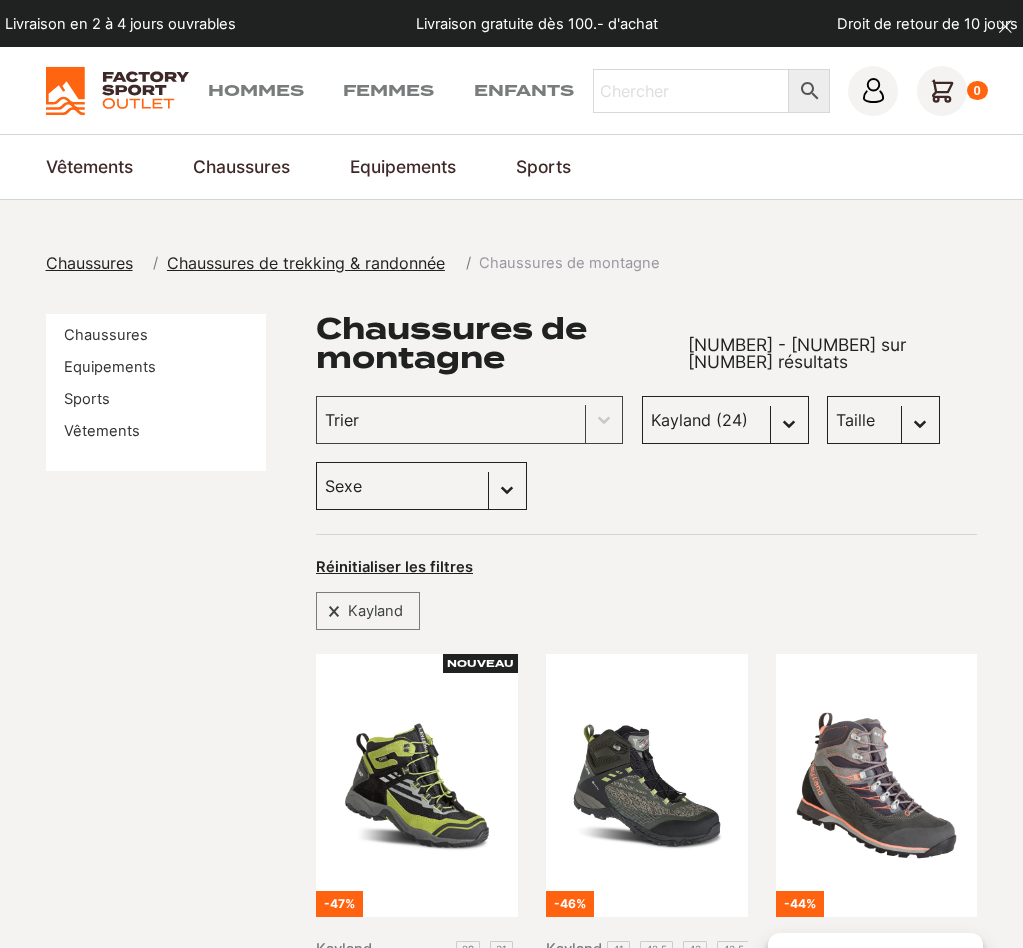 click on "Marque Kayland (24) Dolomite (11) Paredes (2) Columbia (1) DakarShoes (1) Scott (1)" at bounding box center (725, 420) 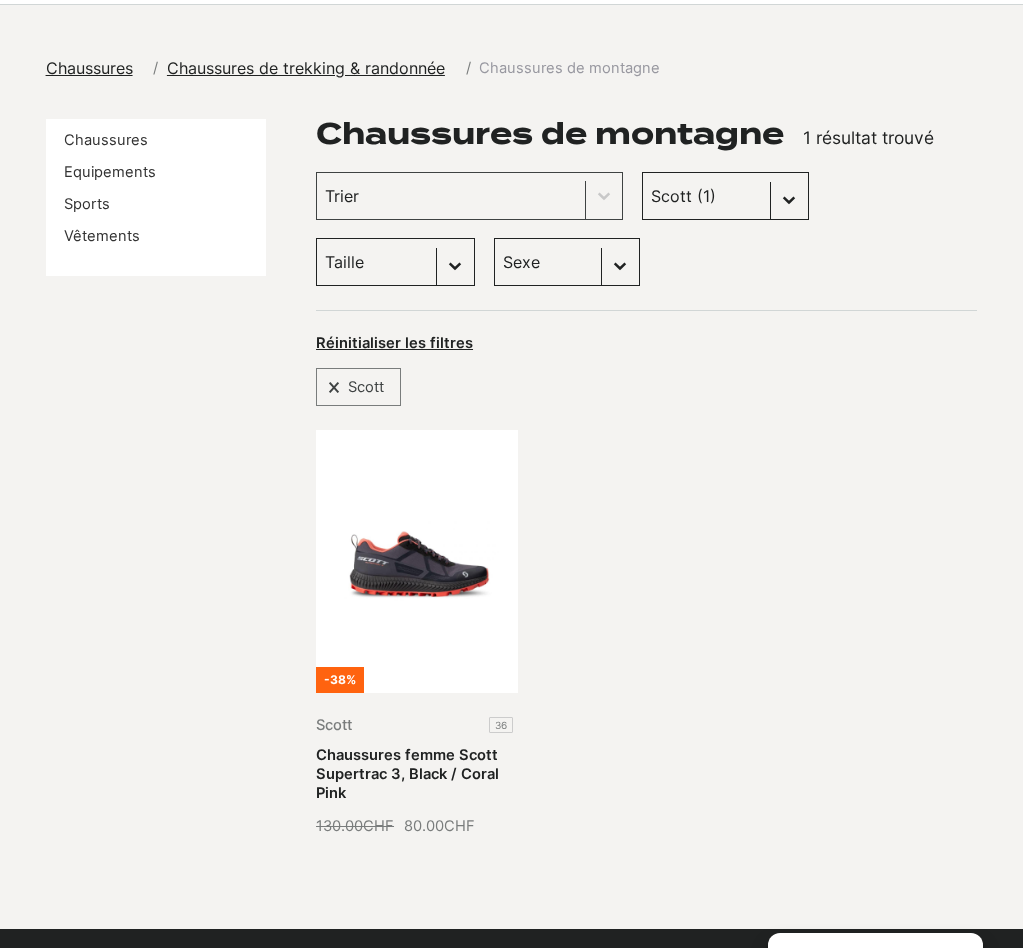 scroll, scrollTop: 200, scrollLeft: 0, axis: vertical 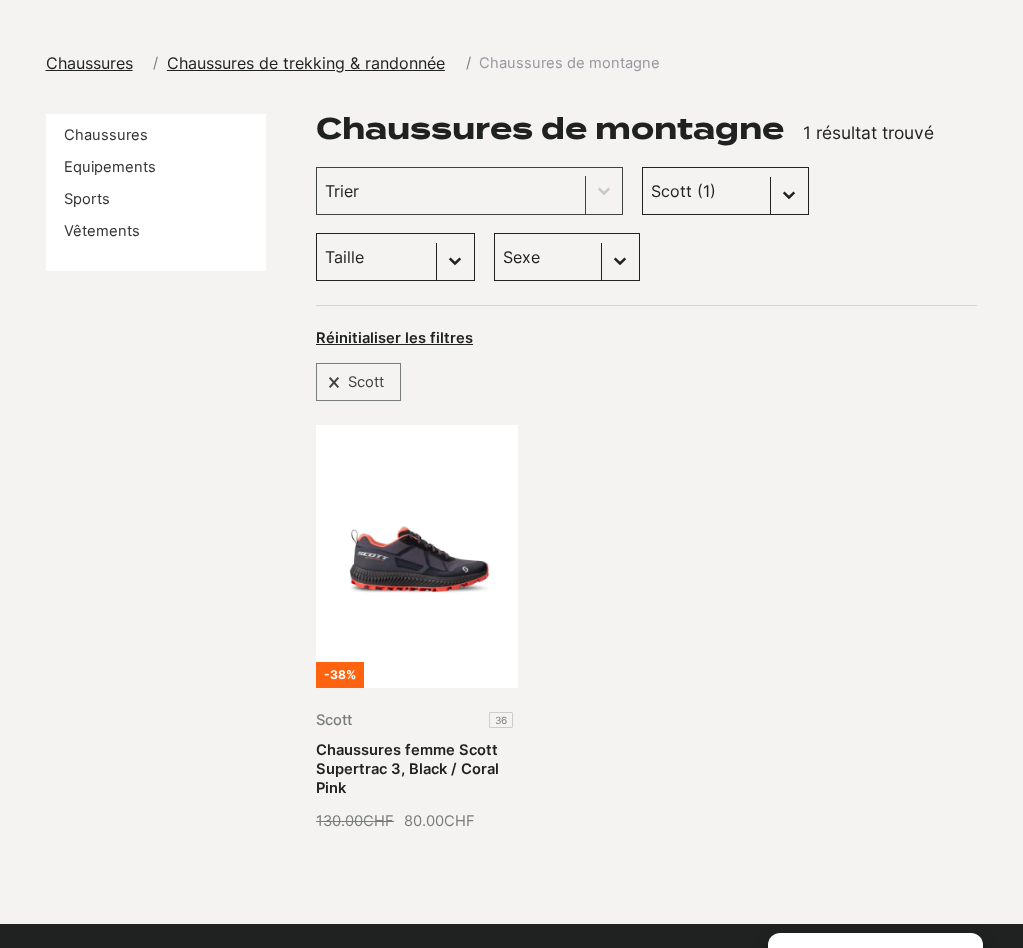 click on "Marque Kayland (24) Dolomite (11) Paredes (2) Columbia (1) DakarShoes (1) Scott (1)" at bounding box center (725, 191) 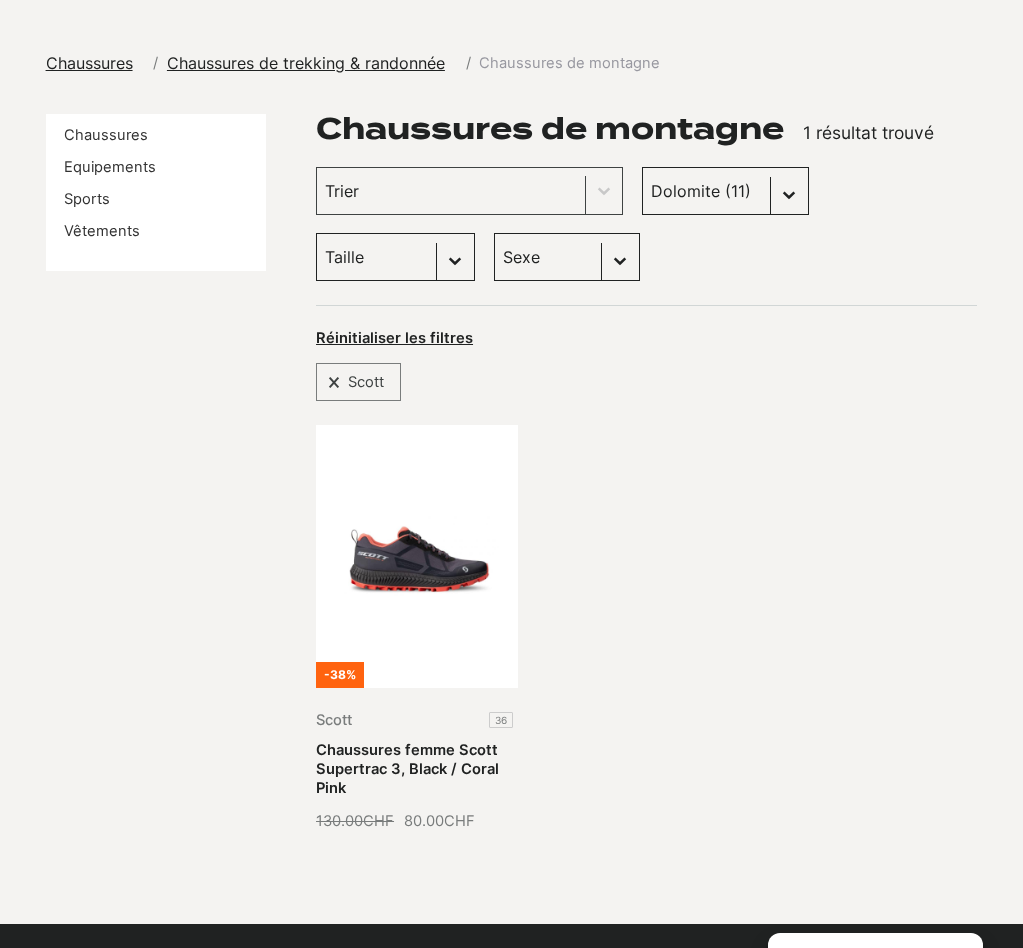 click on "Marque Kayland (24) Dolomite (11) Paredes (2) Columbia (1) DakarShoes (1) Scott (1)" at bounding box center [725, 191] 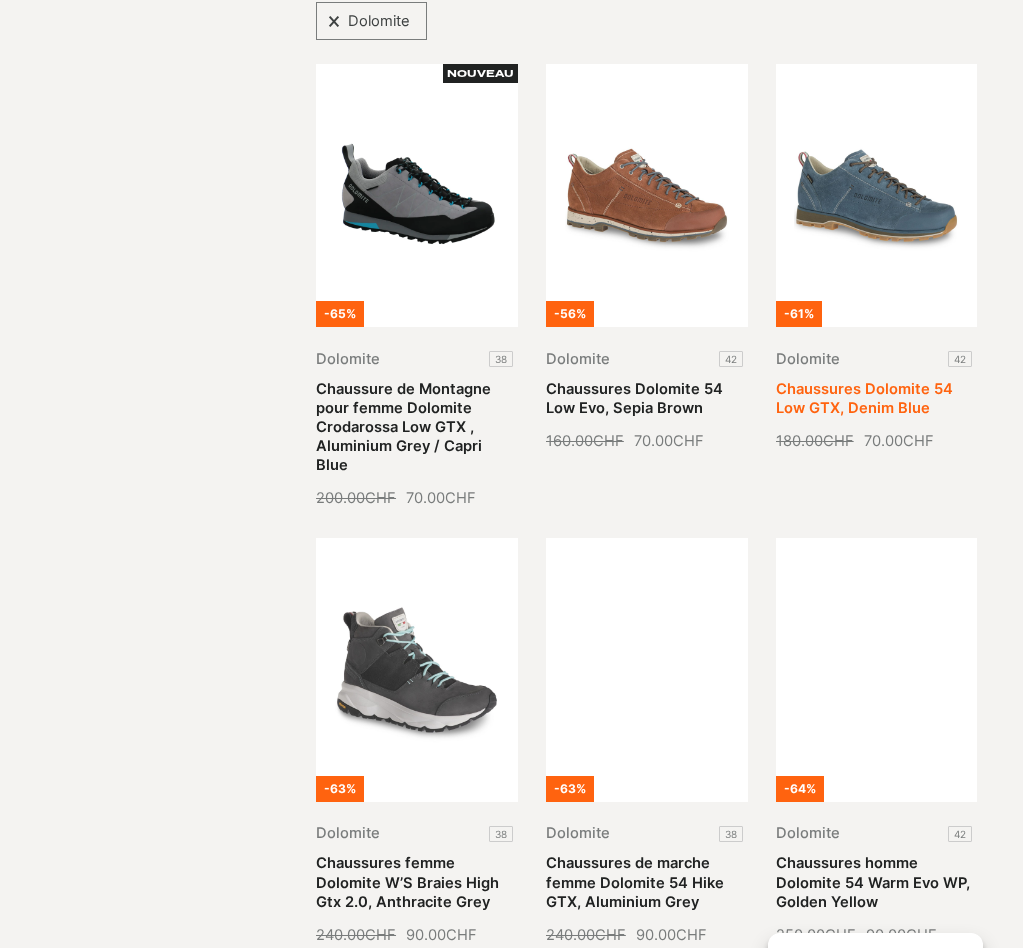 scroll, scrollTop: 600, scrollLeft: 0, axis: vertical 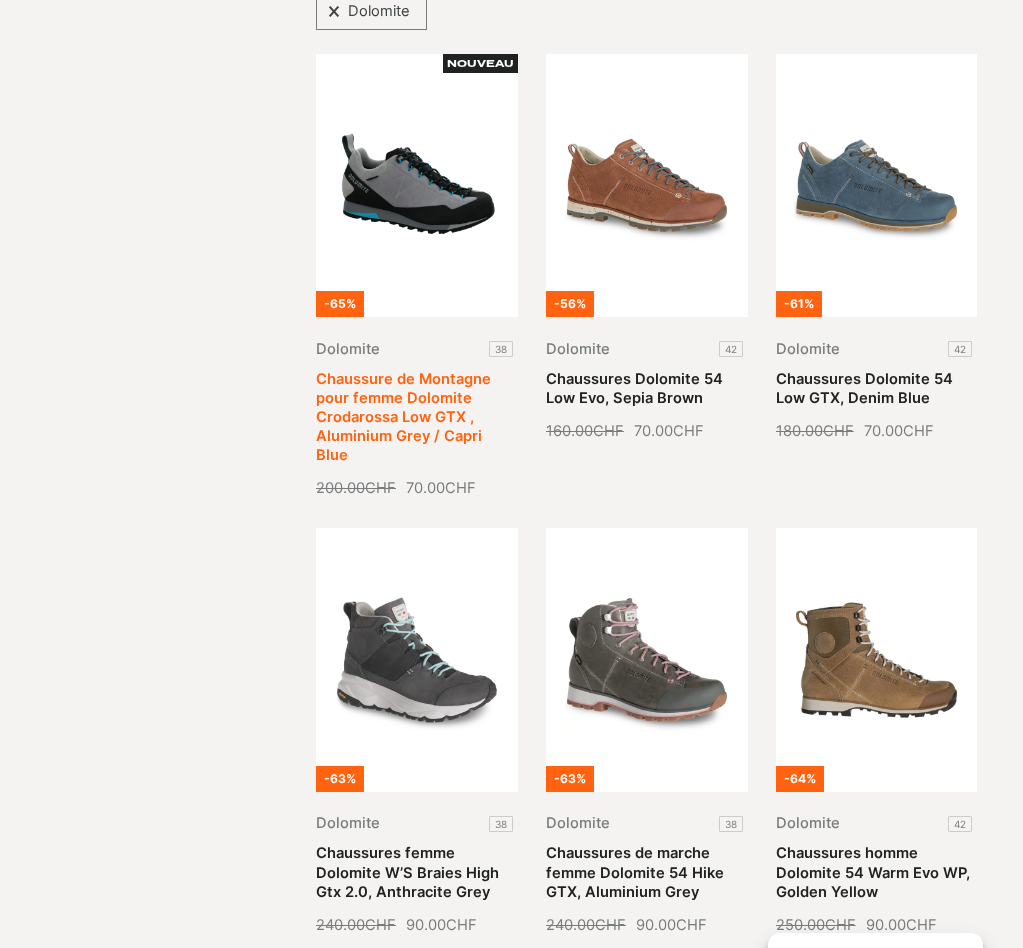 click on "Chaussure de Montagne pour femme Dolomite Crodarossa Low GTX , Aluminium Grey / Capri Blue" at bounding box center (403, 417) 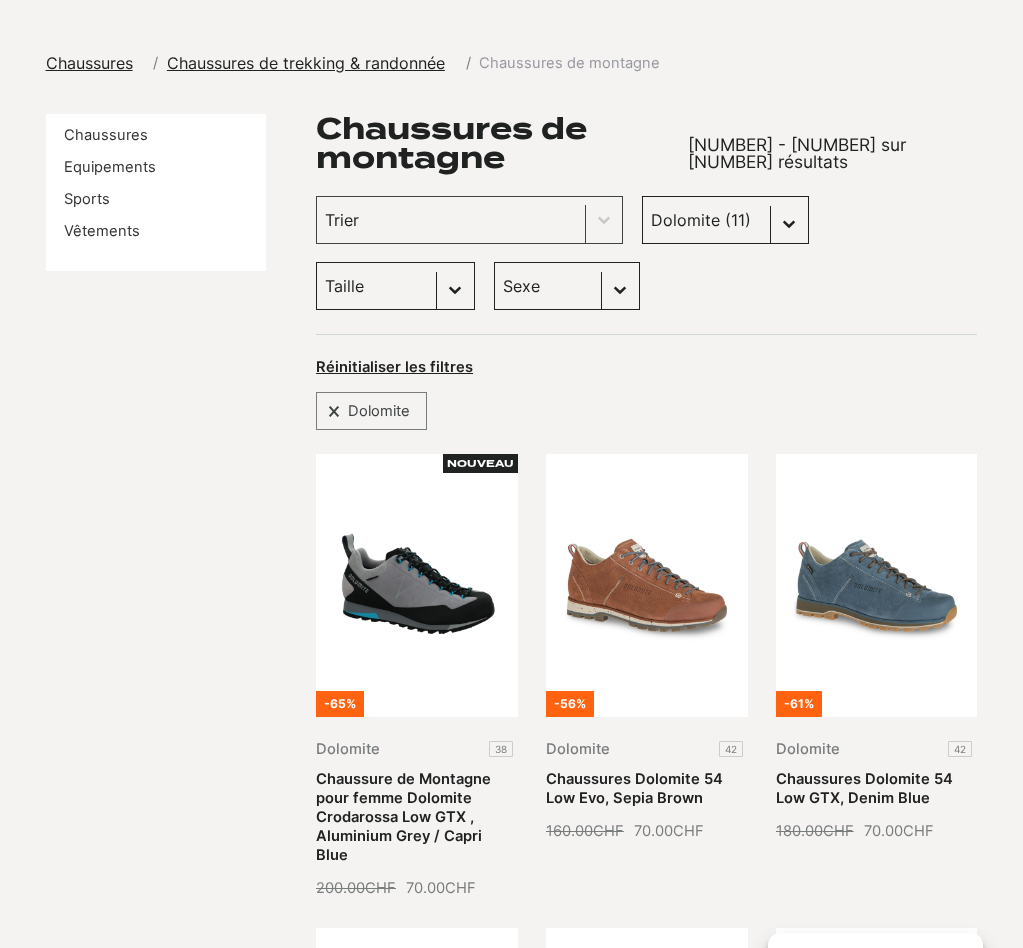 scroll, scrollTop: 400, scrollLeft: 0, axis: vertical 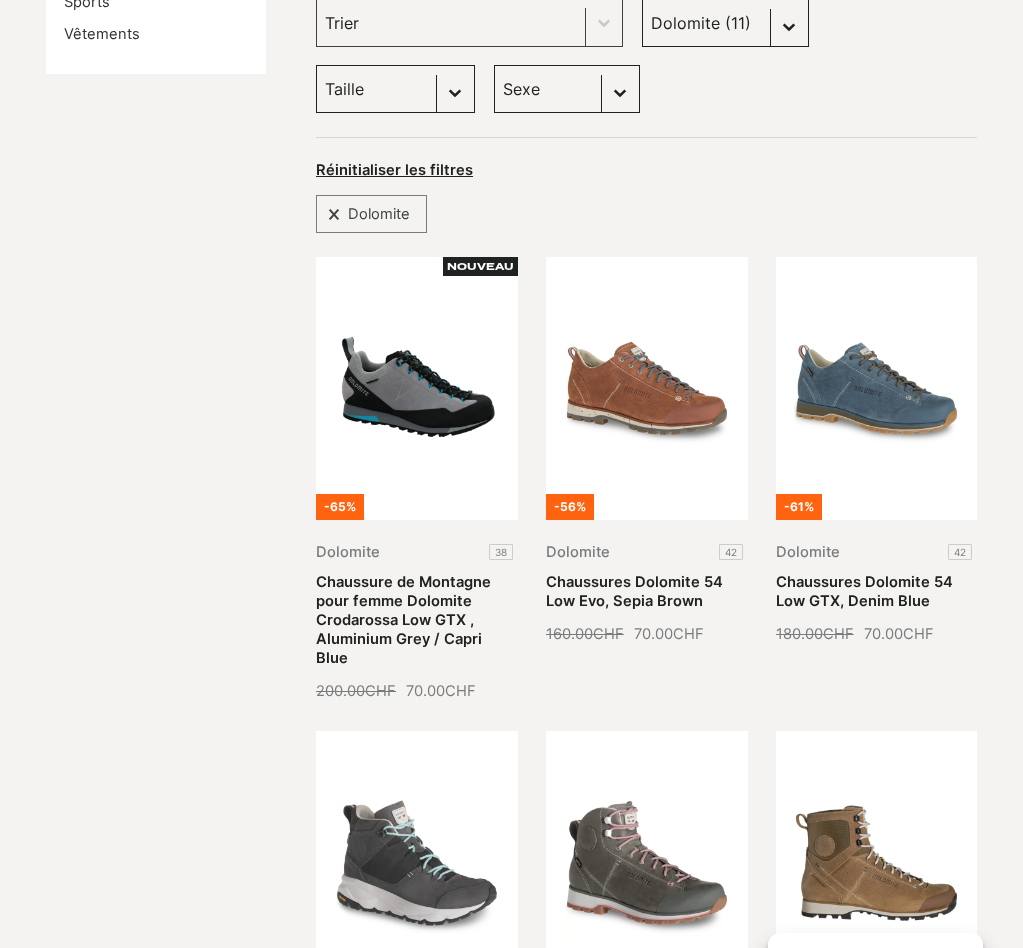 click on "Marque Kayland (24) Dolomite (11) Paredes (2) Columbia (1) DakarShoes (1) Scott (1)" at bounding box center [725, 23] 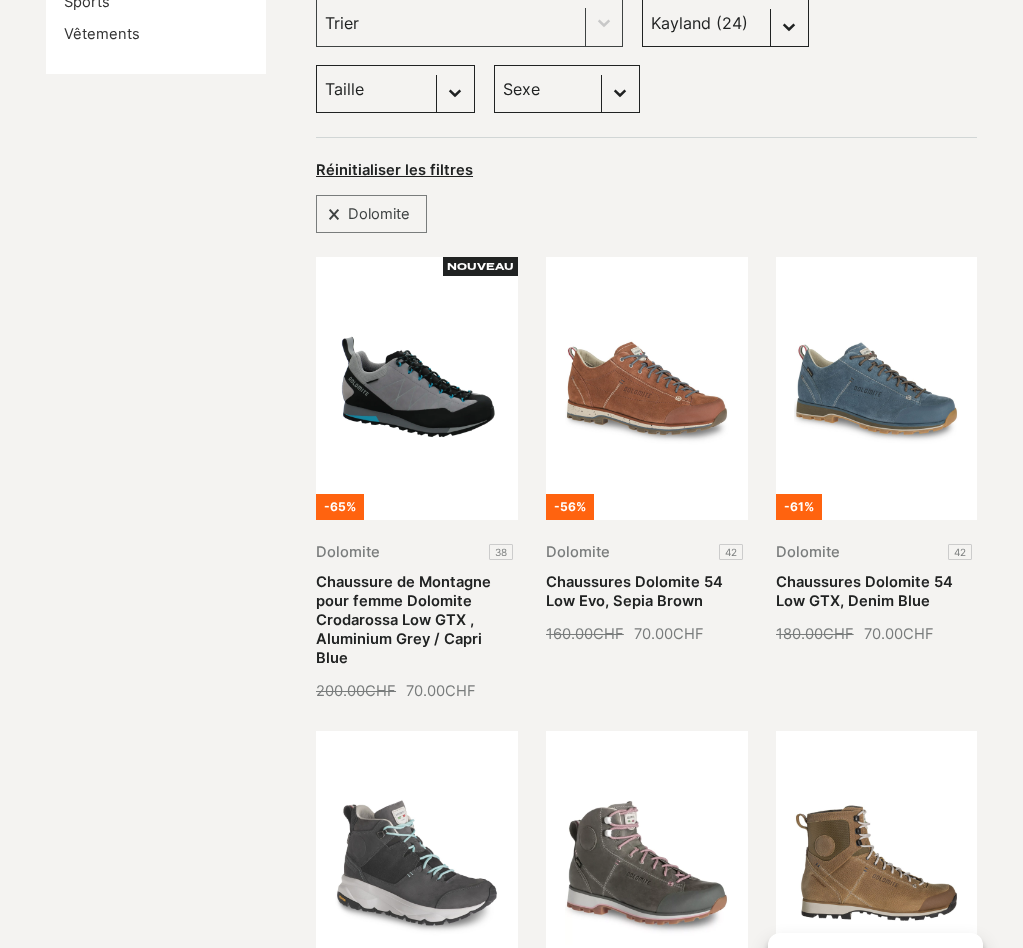 click on "Marque Kayland (24) Dolomite (11) Paredes (2) Columbia (1) DakarShoes (1) Scott (1)" at bounding box center (725, 23) 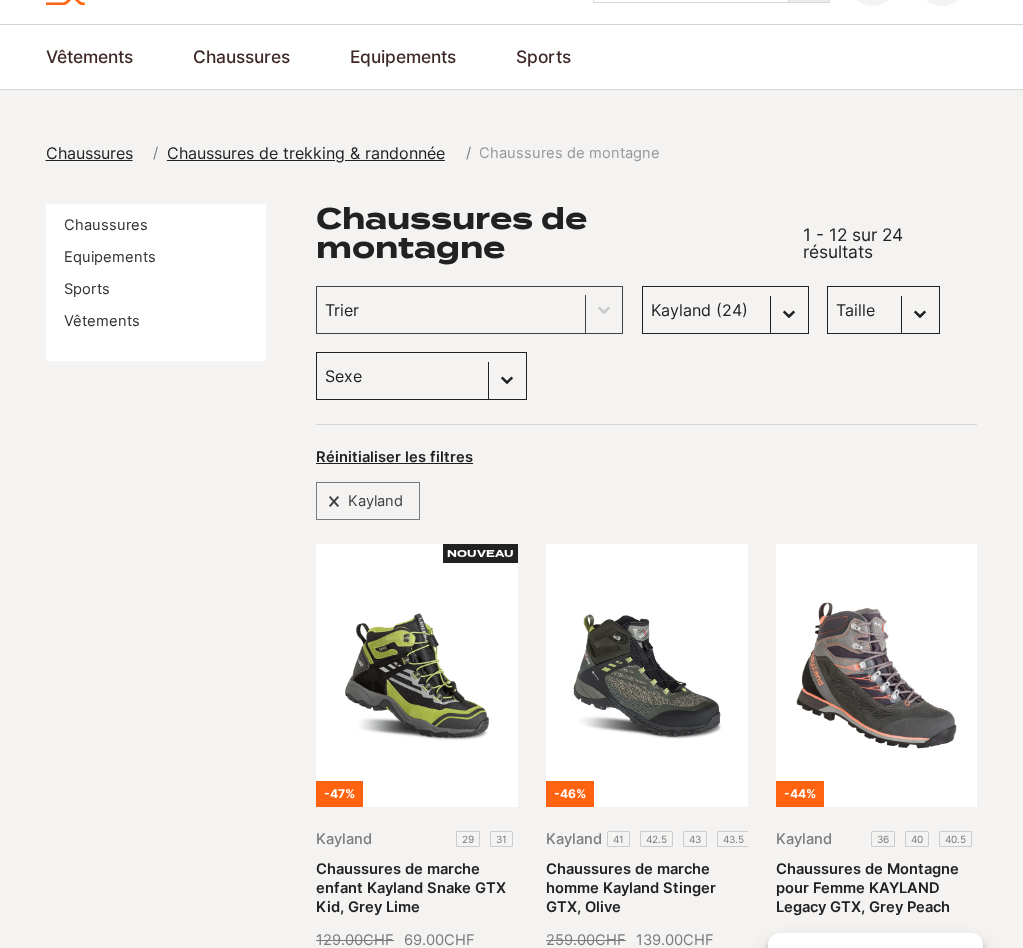 scroll, scrollTop: 97, scrollLeft: 0, axis: vertical 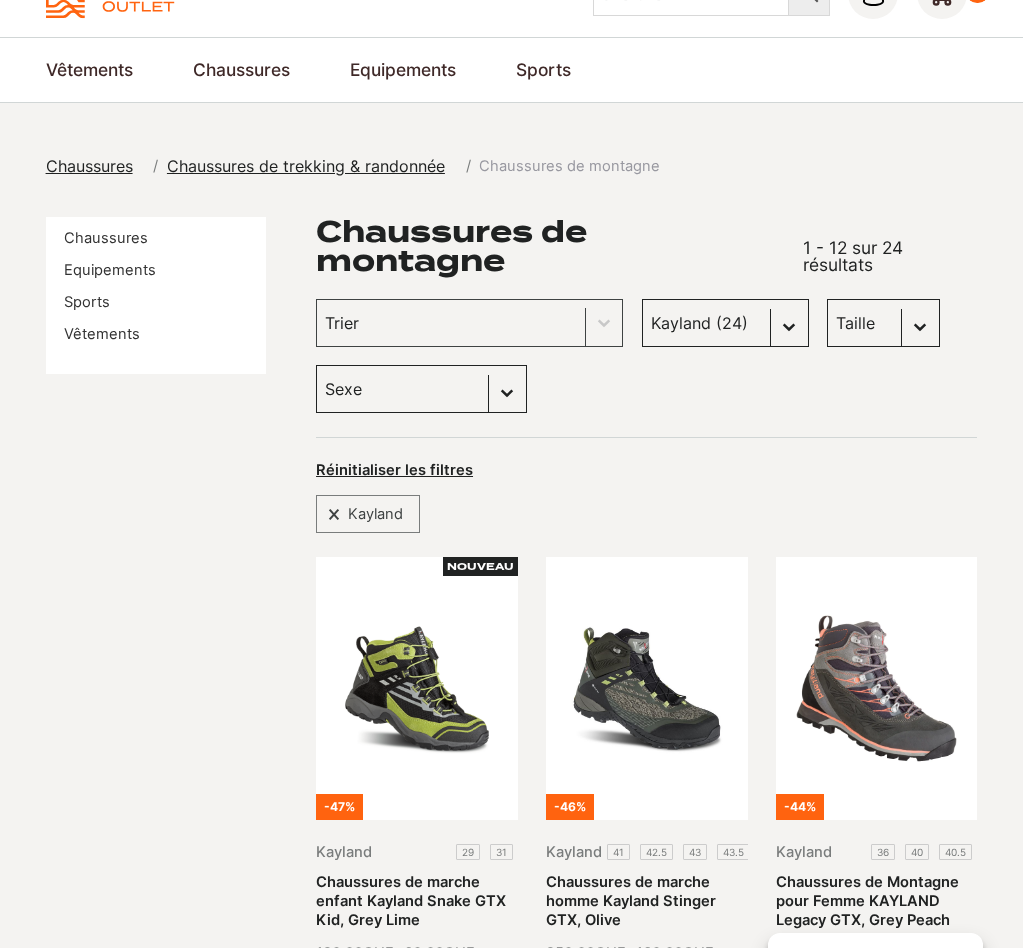 click on "Taille 43 (4) 45.5 (5) 40.5 (4) 42.5 (4) 43.5 (4) 45 (4) 46 (4) 37.5 (2) 40 (2) 41 (3) 42 (3) 44 (3) 47 (3) 36 (1) 36.5 (0) 37 (1) 38 (1) 38.5 (1) 47.5 (1)" at bounding box center [883, 323] 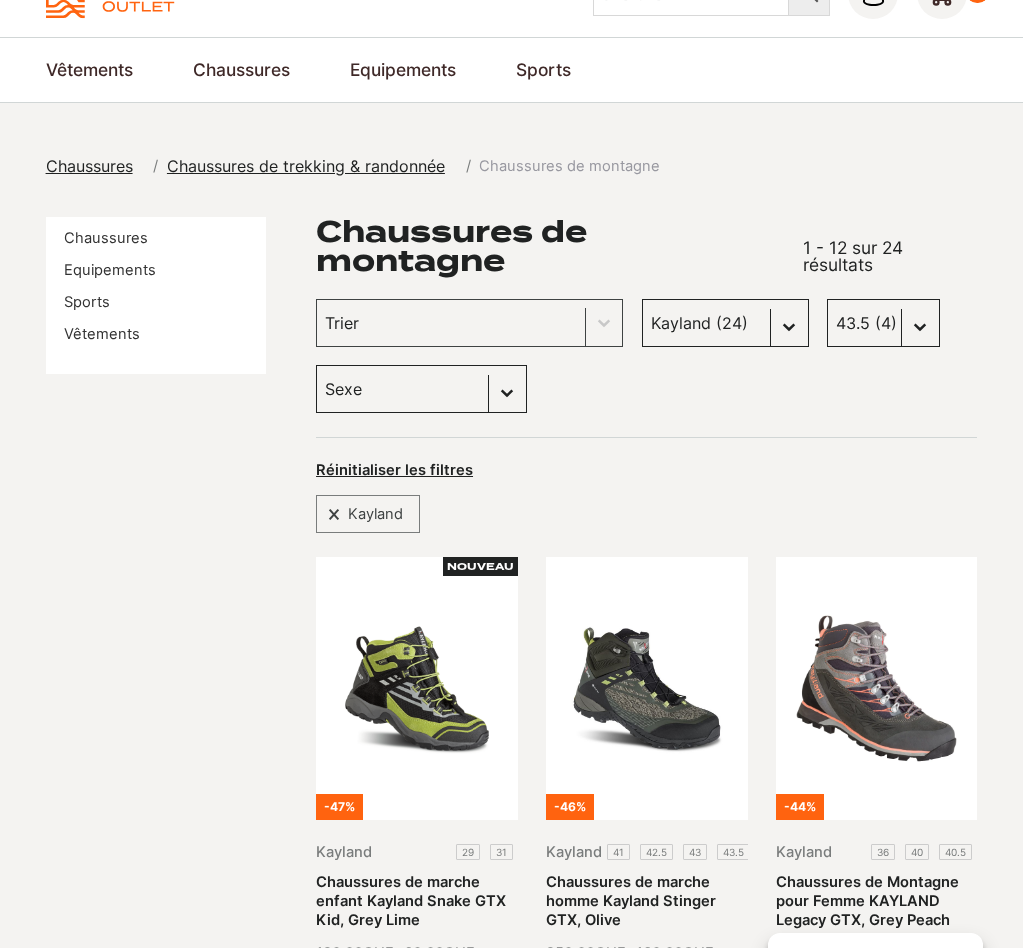 click on "Taille 43 (4) 45.5 (5) 40.5 (4) 42.5 (4) 43.5 (4) 45 (4) 46 (4) 37.5 (2) 40 (2) 41 (3) 42 (3) 44 (3) 47 (3) 36 (1) 36.5 (0) 37 (1) 38 (1) 38.5 (1) 47.5 (1)" at bounding box center [883, 323] 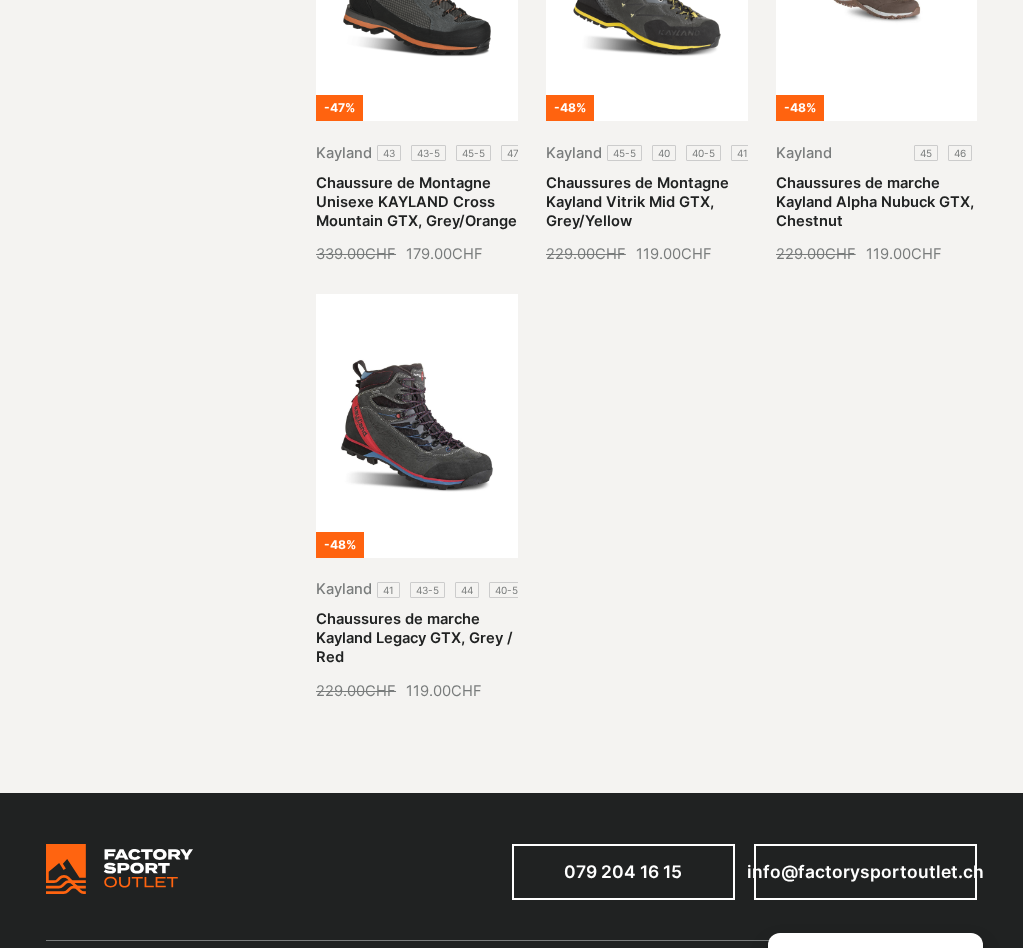 scroll, scrollTop: 797, scrollLeft: 0, axis: vertical 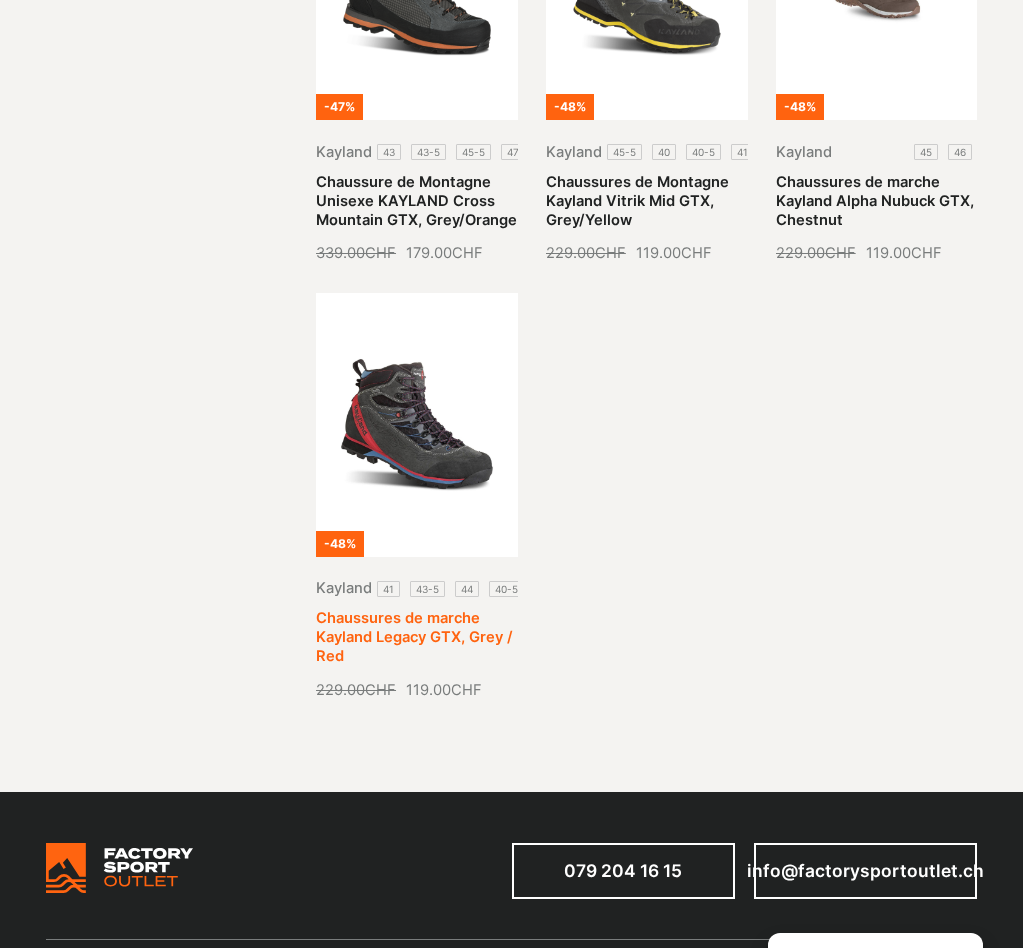 click on "Chaussures de marche Kayland Legacy GTX, Grey / Red" at bounding box center [414, 637] 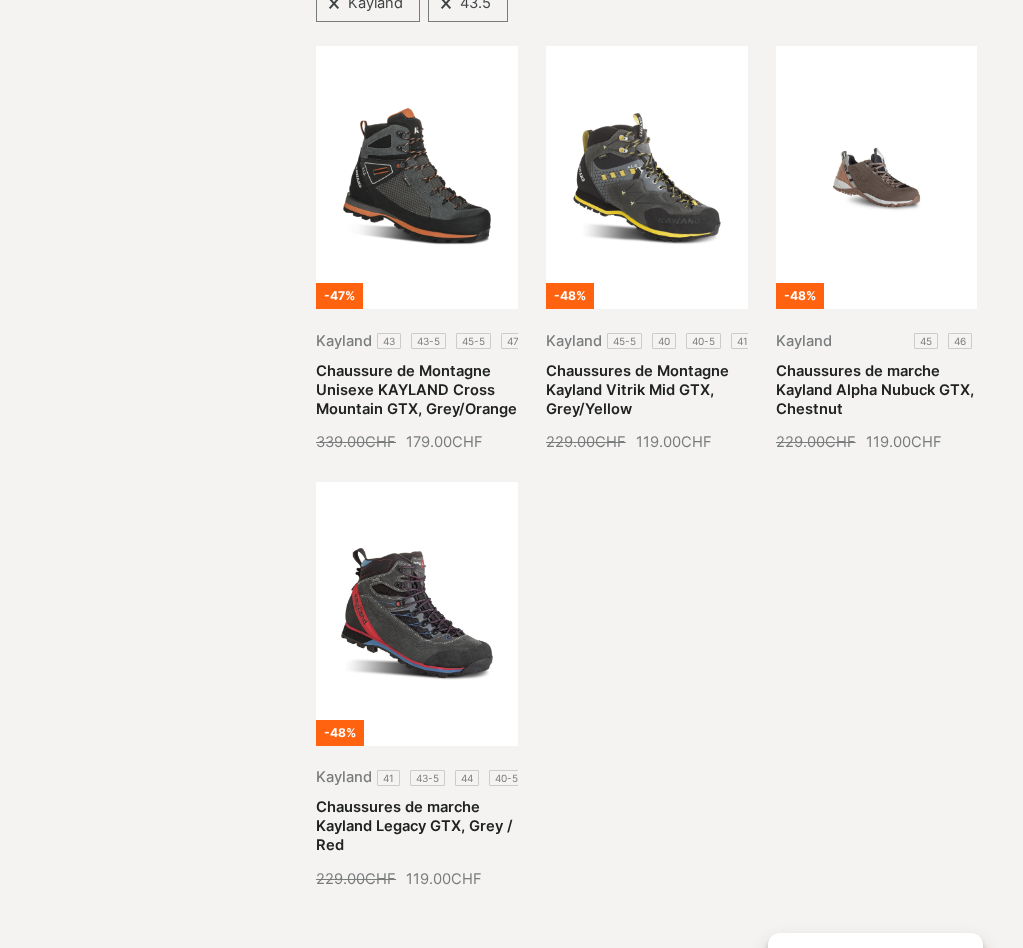 scroll, scrollTop: 397, scrollLeft: 0, axis: vertical 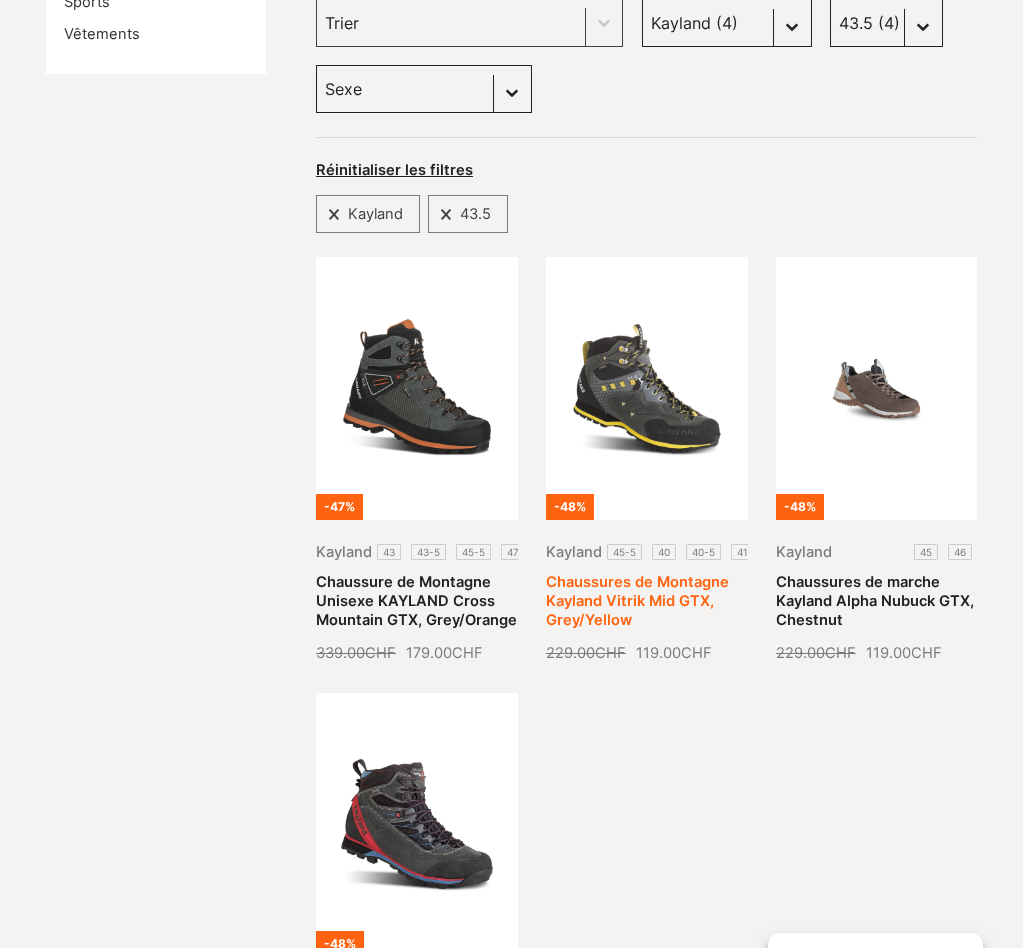 click on "Chaussures de Montagne Kayland Vitrik Mid GTX, Grey/Yellow" at bounding box center [637, 601] 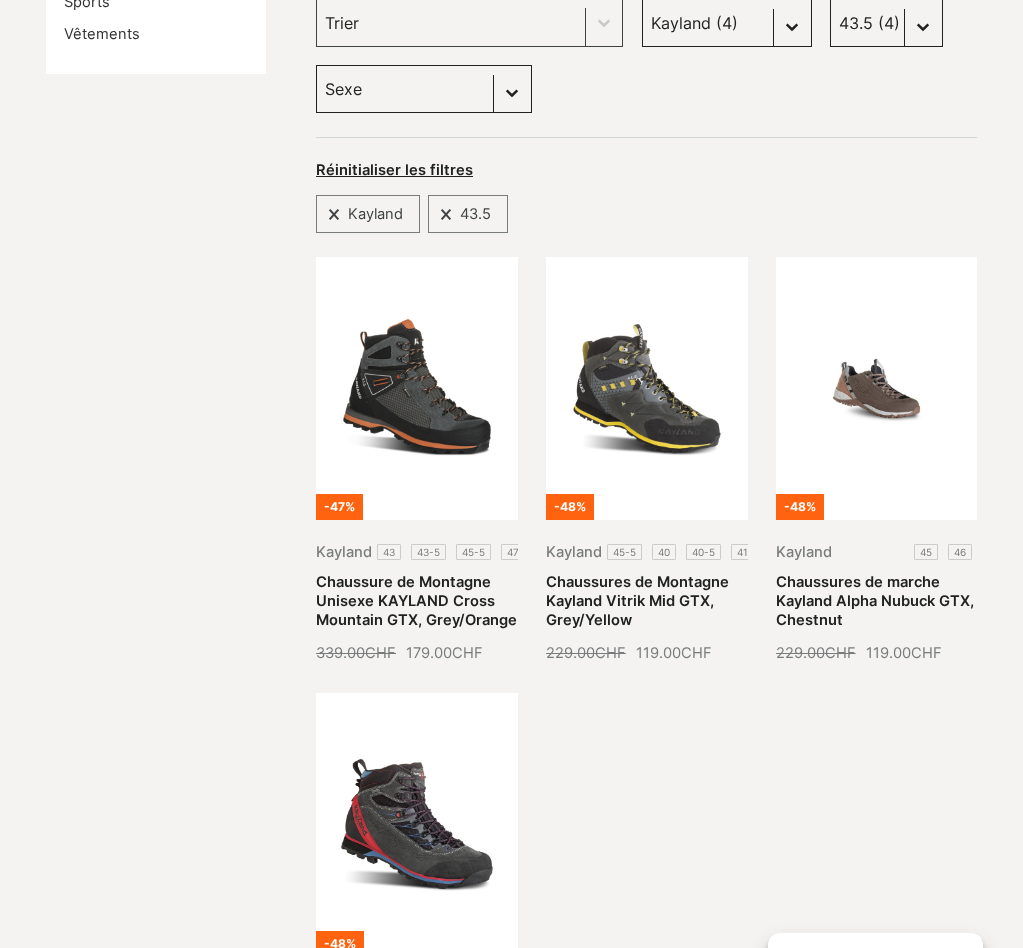 scroll, scrollTop: 0, scrollLeft: 0, axis: both 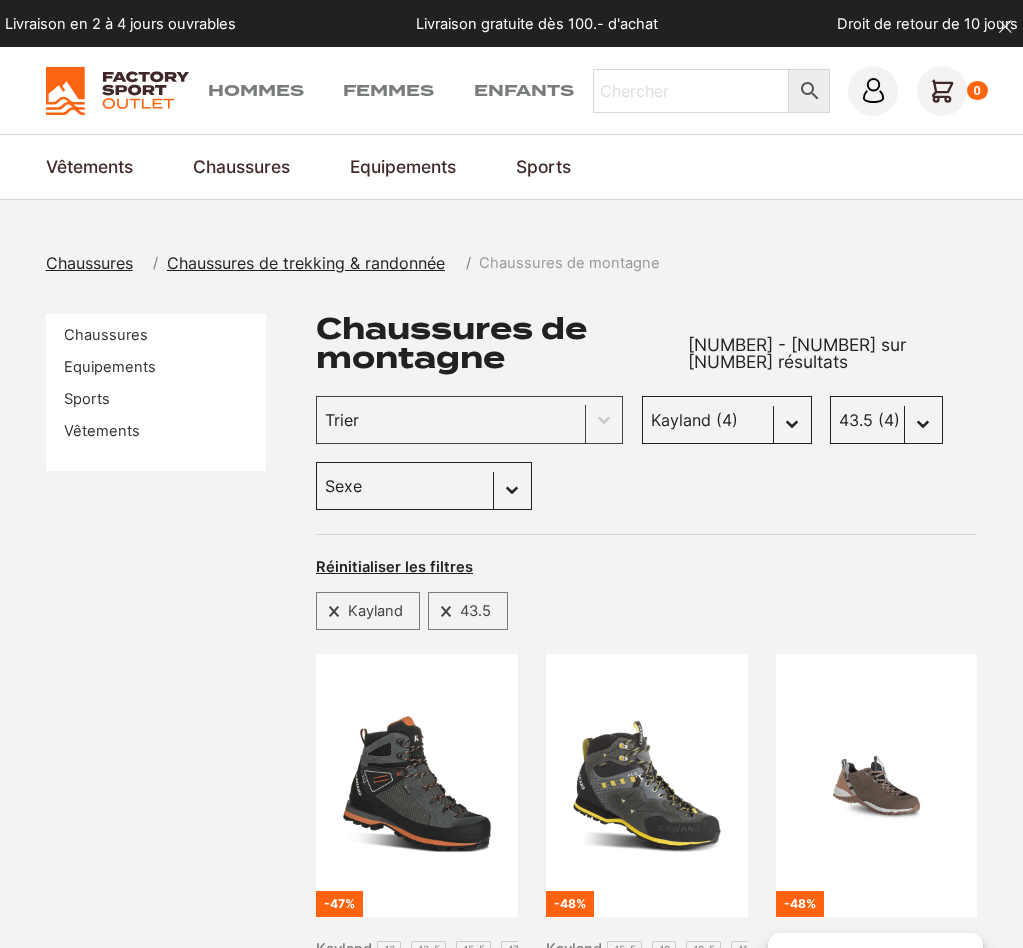 click on "Taille 43 (4) 45.5 (5) 40.5 (4) 42.5 (4) 43.5 (4) 45 (4) 46 (4) 37.5 (2) 40 (2) 41 (3) 42 (3) 44 (3) 47 (3) 36 (1) 36.5 (0) 37 (1) 38 (1) 38.5 (1) 47.5 (1)" at bounding box center (886, 420) 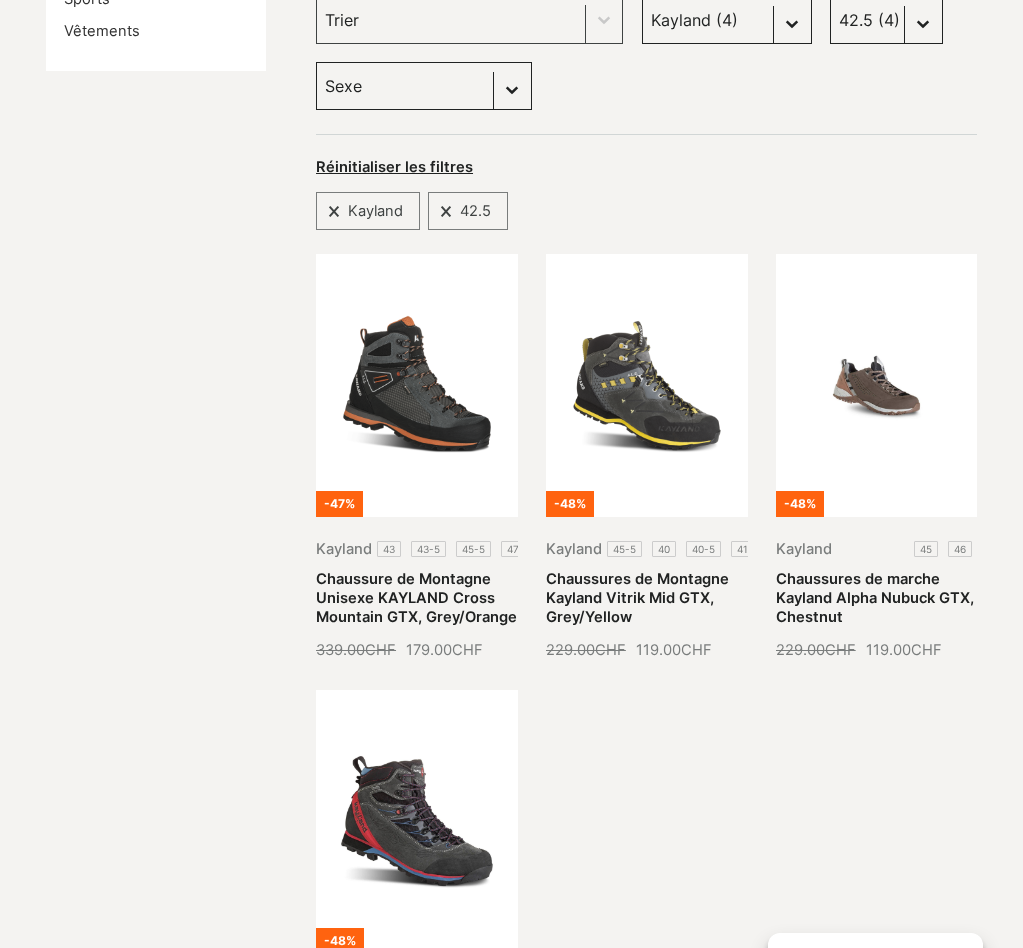 scroll, scrollTop: 100, scrollLeft: 0, axis: vertical 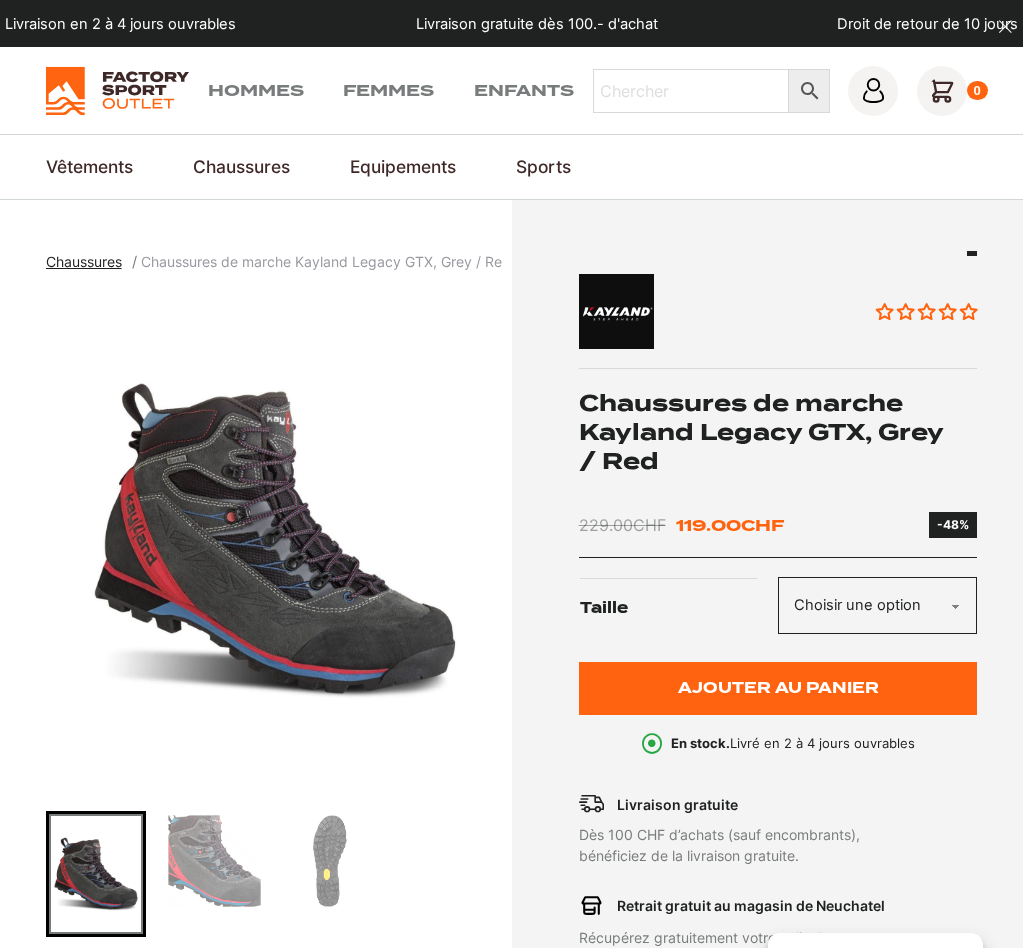 click at bounding box center (214, 861) 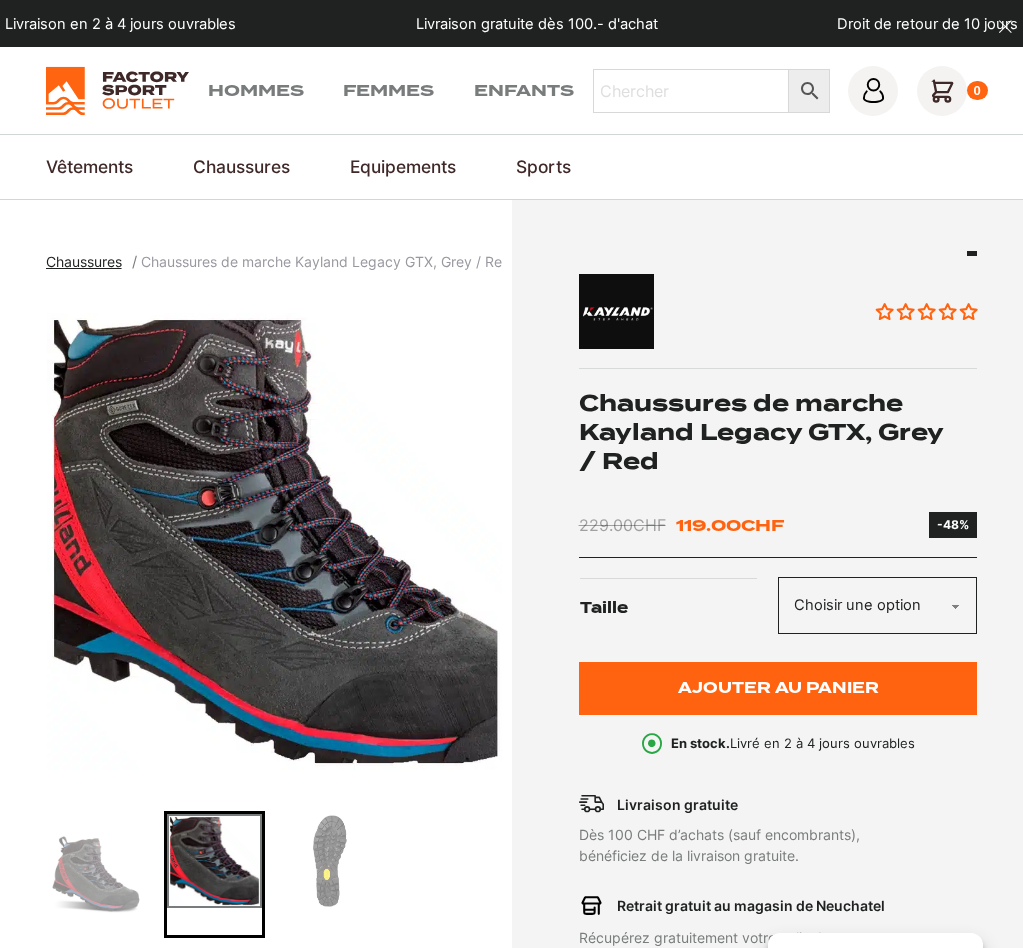 click at bounding box center (333, 861) 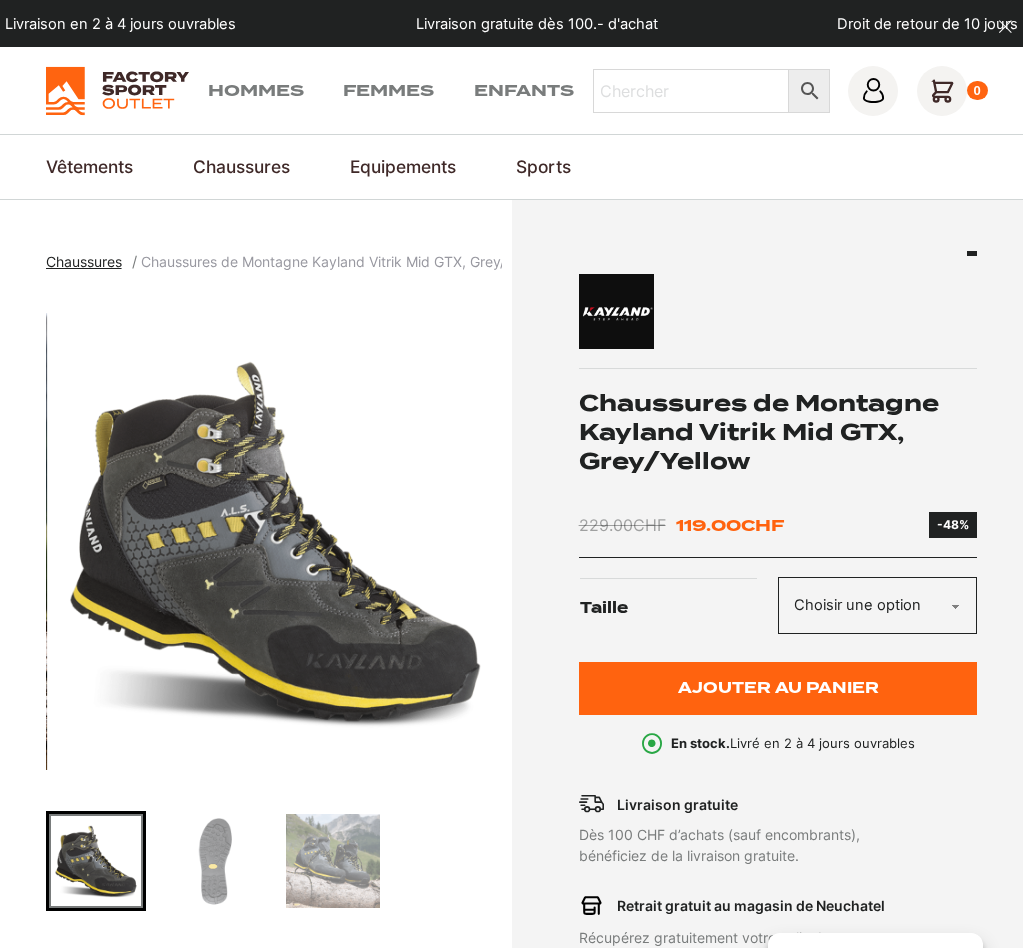 scroll, scrollTop: 0, scrollLeft: 0, axis: both 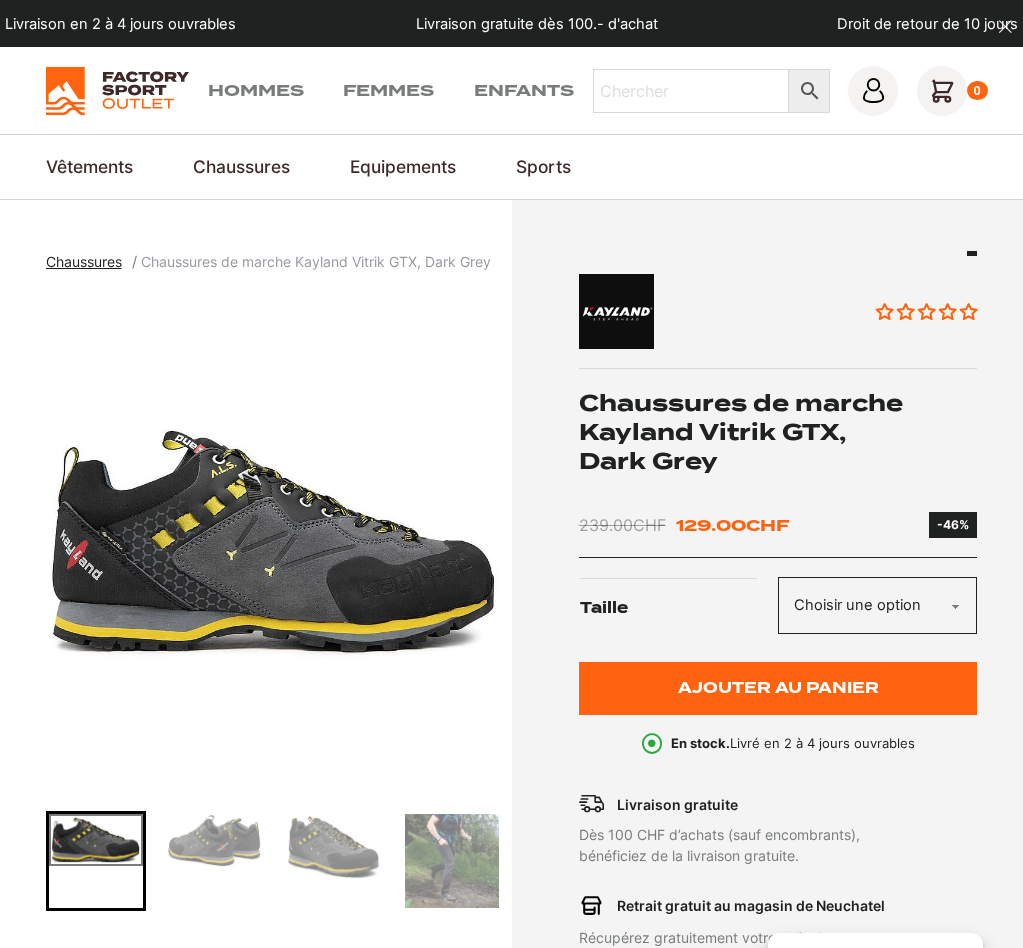 click at bounding box center [333, 846] 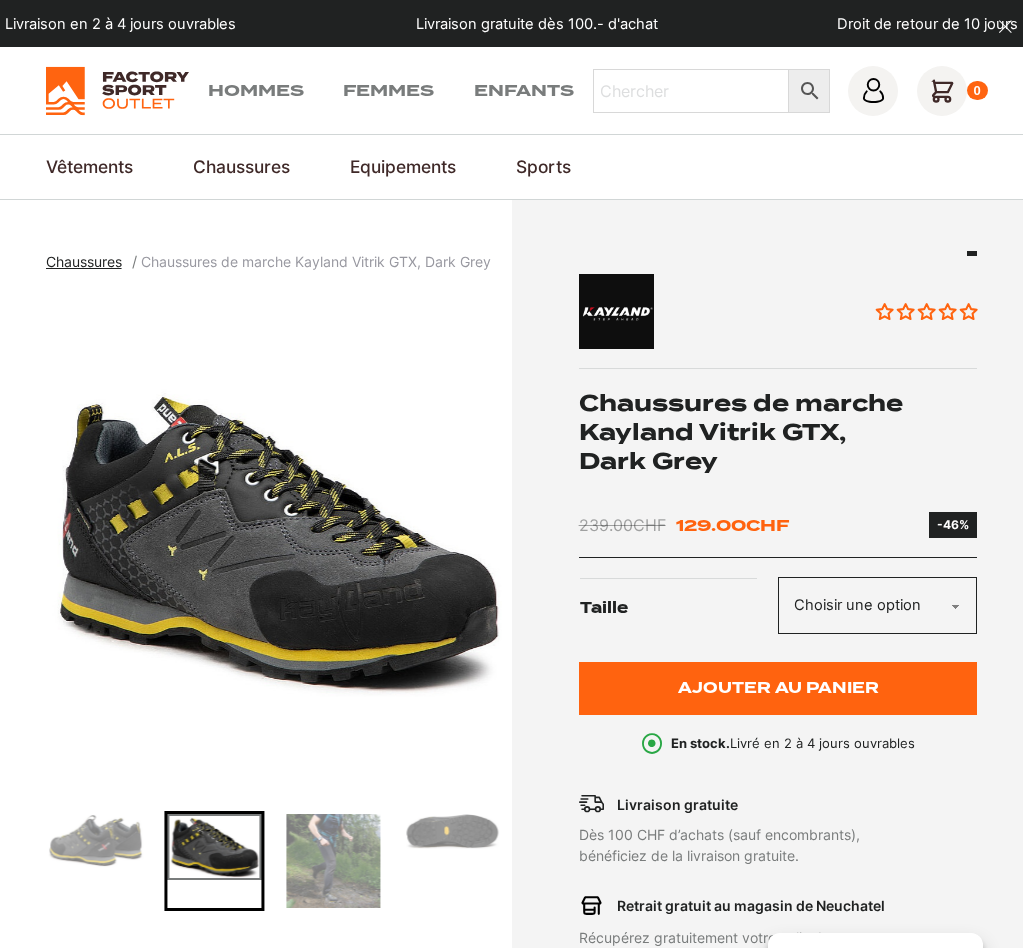 click at bounding box center (333, 861) 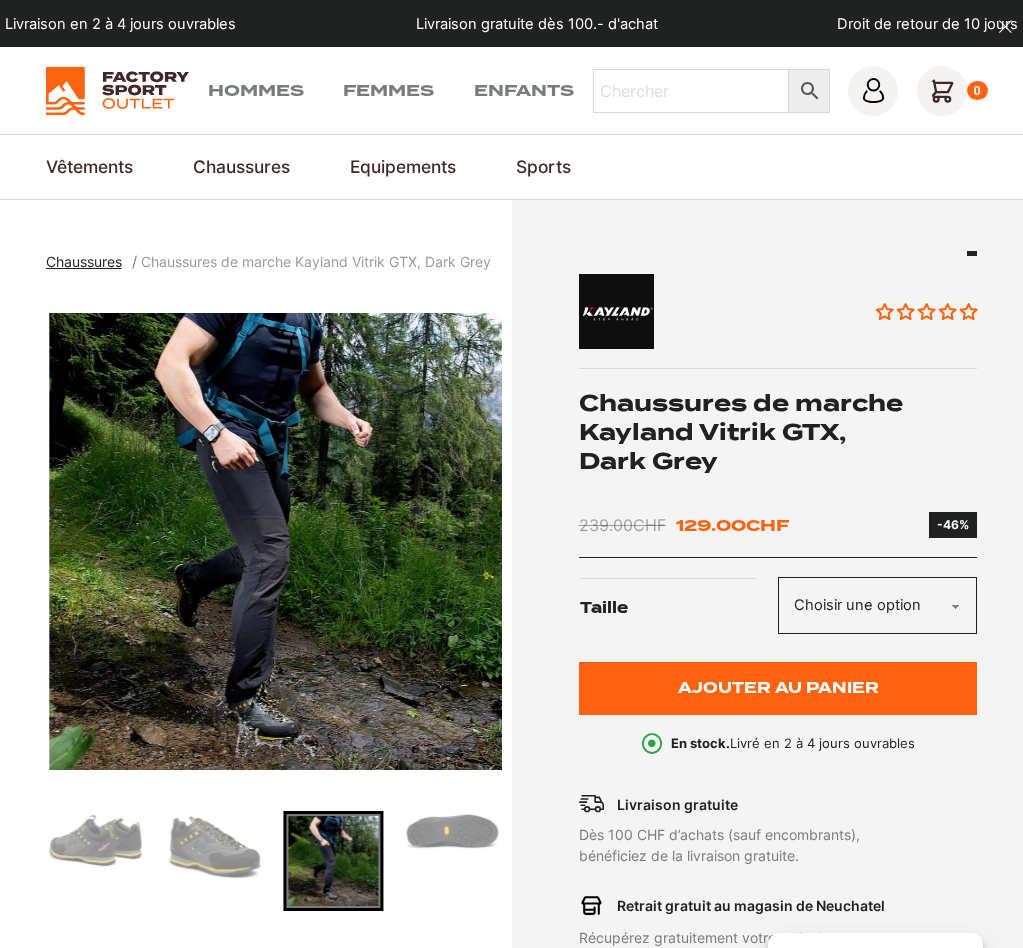 click at bounding box center [452, 831] 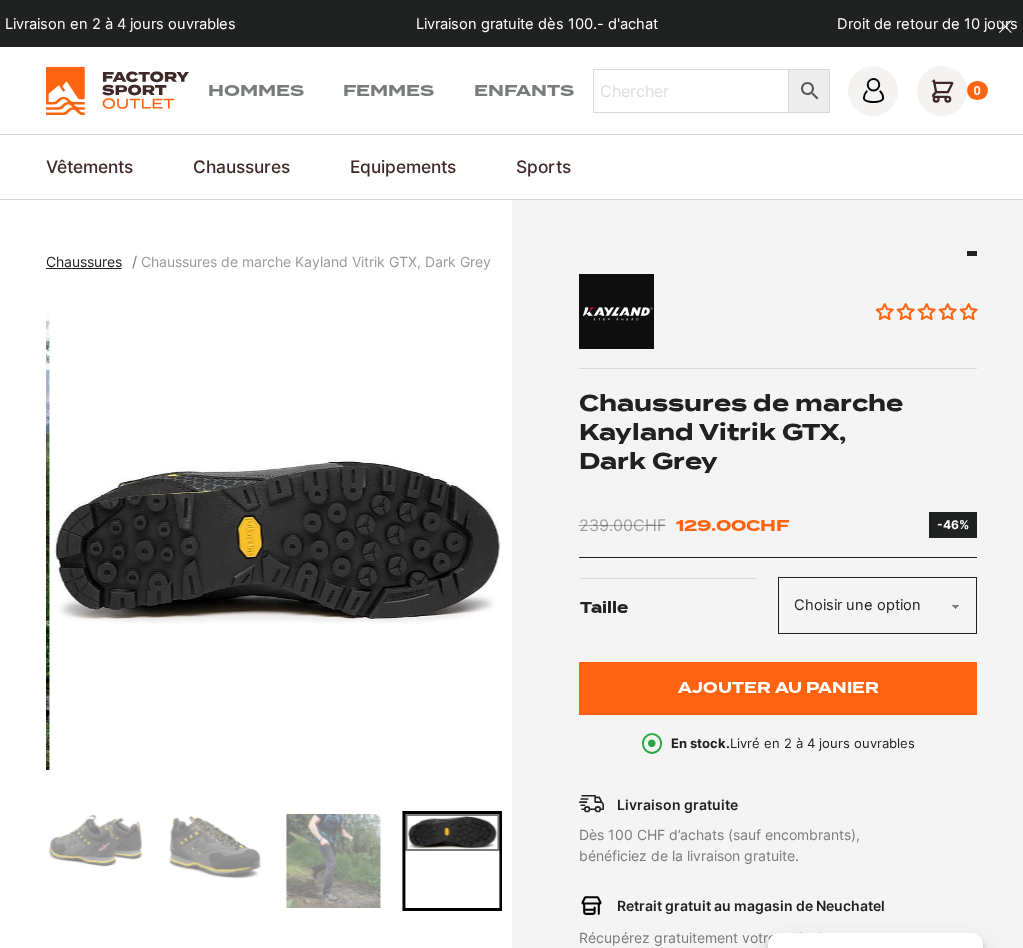 click at bounding box center (215, 846) 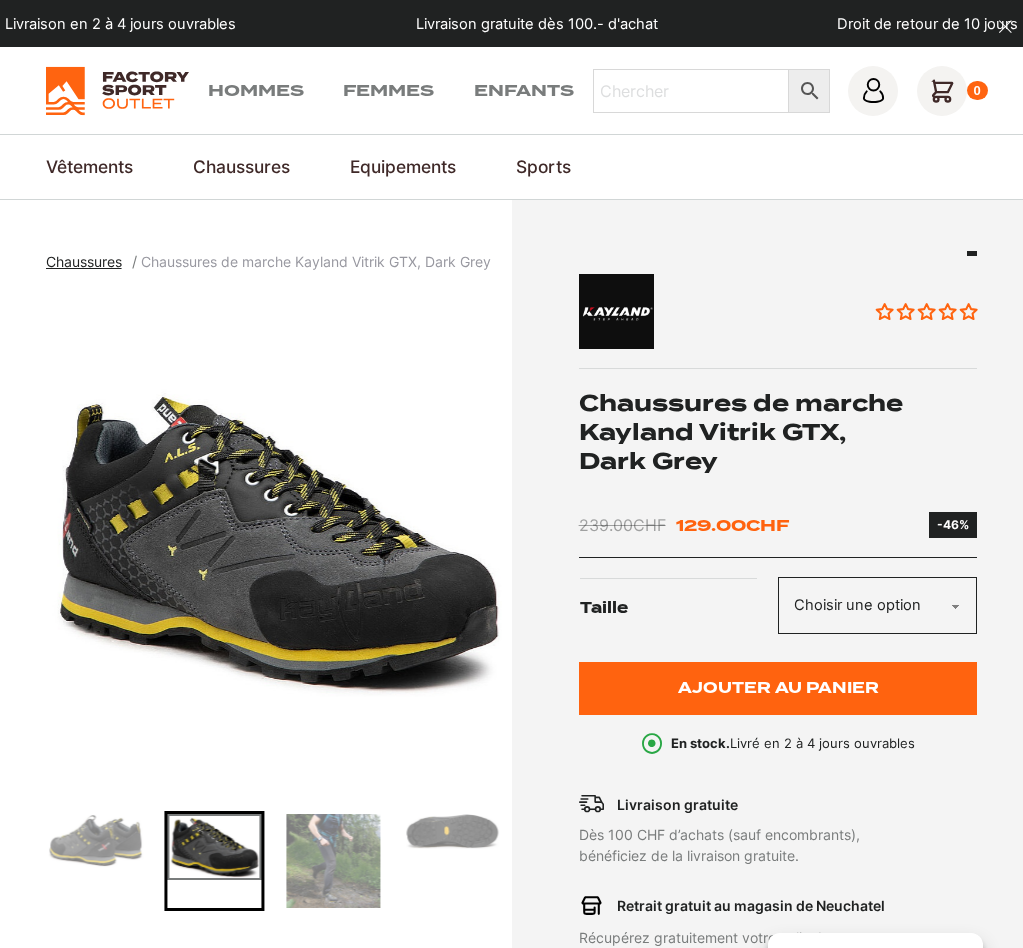 click at bounding box center [96, 841] 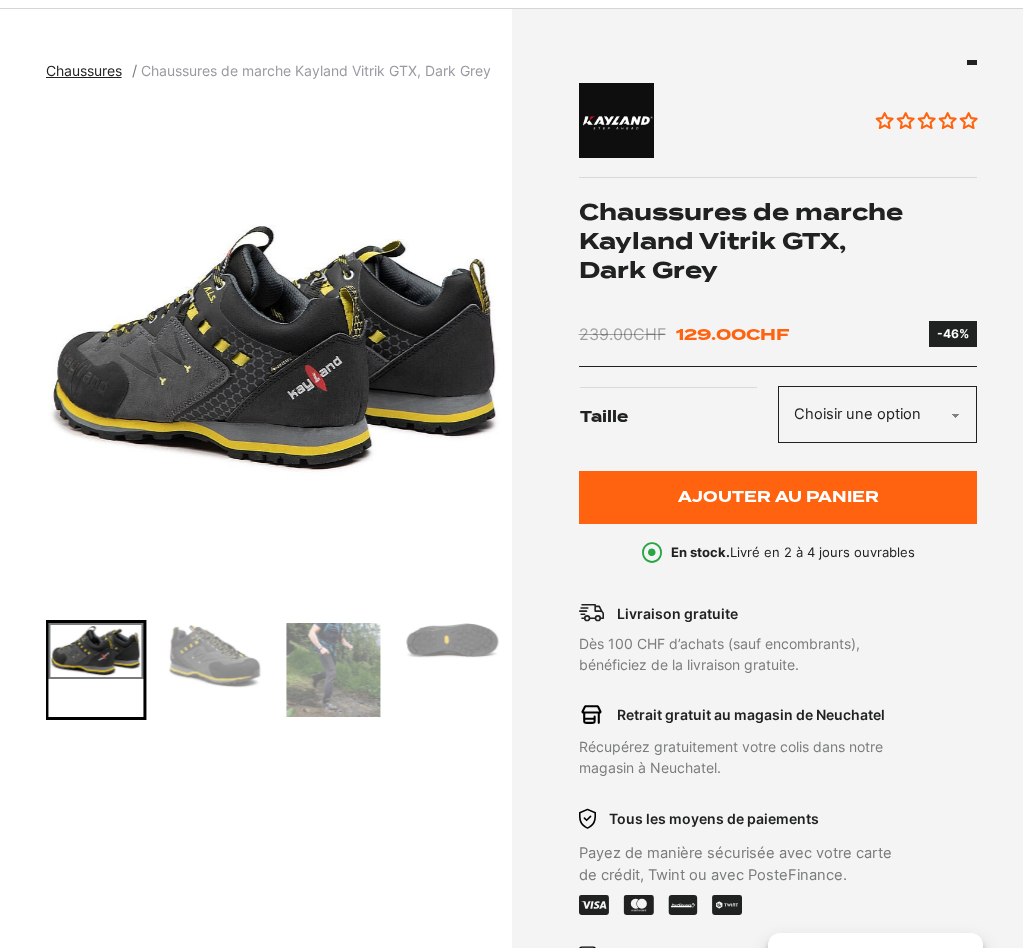 scroll, scrollTop: 200, scrollLeft: 0, axis: vertical 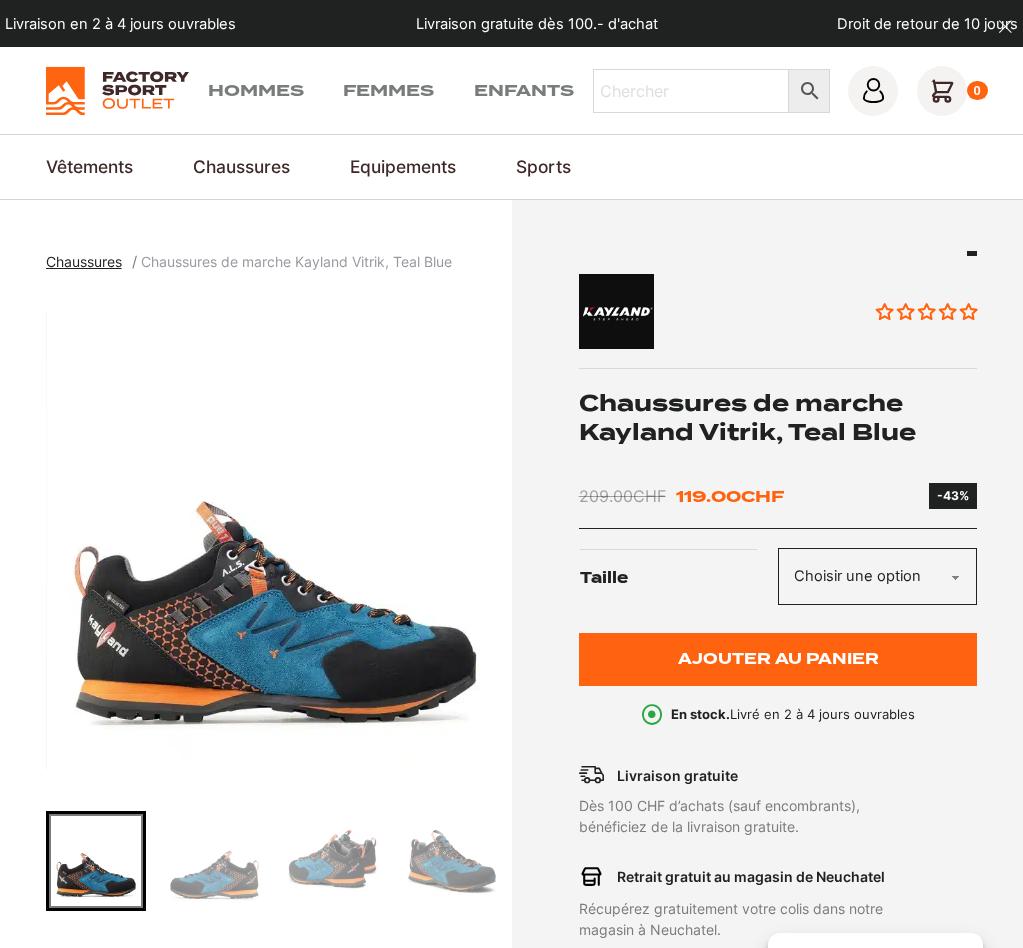 click on "Choisir une option 40.5" 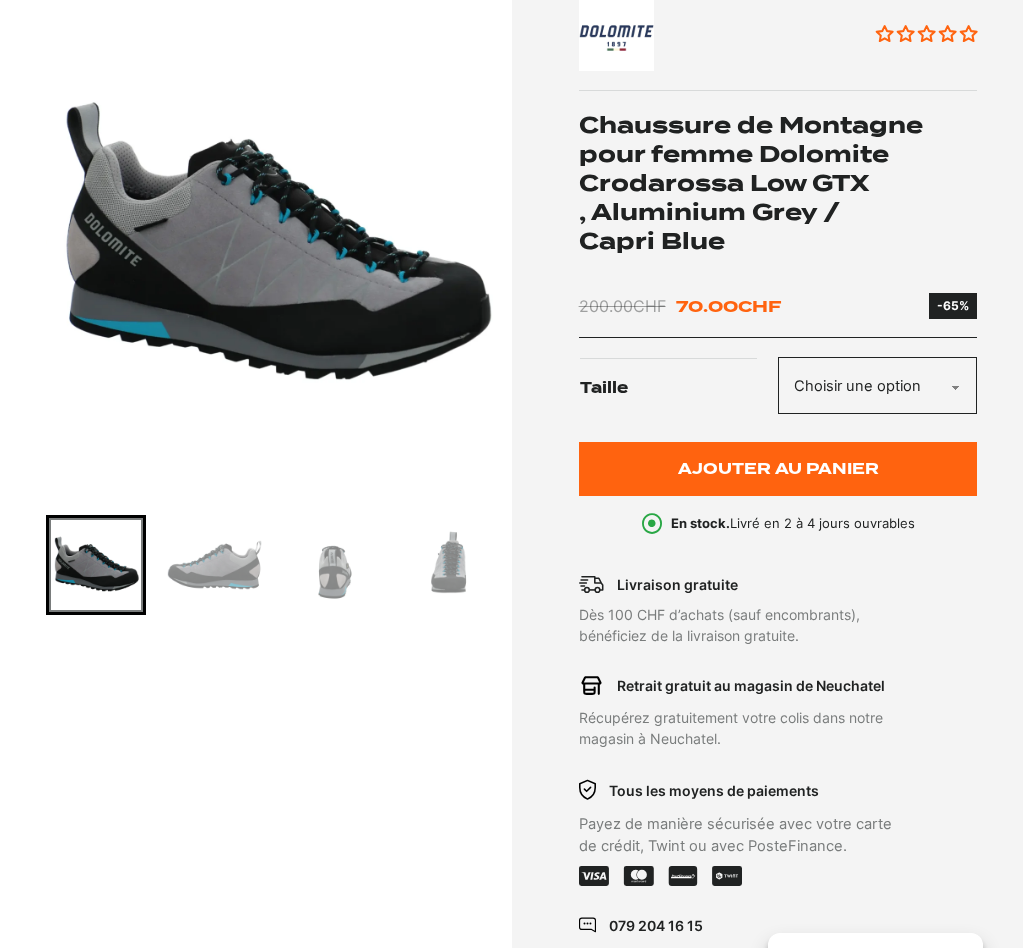 scroll, scrollTop: 300, scrollLeft: 0, axis: vertical 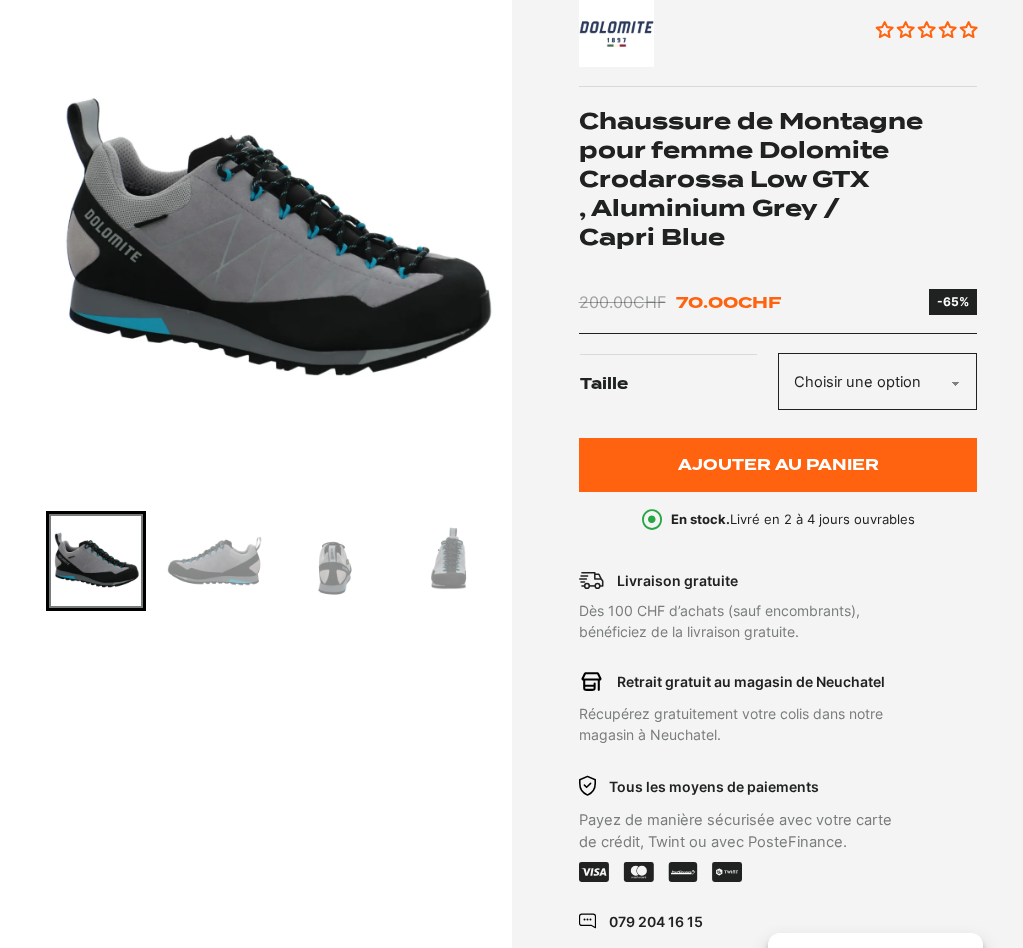click at bounding box center (214, 561) 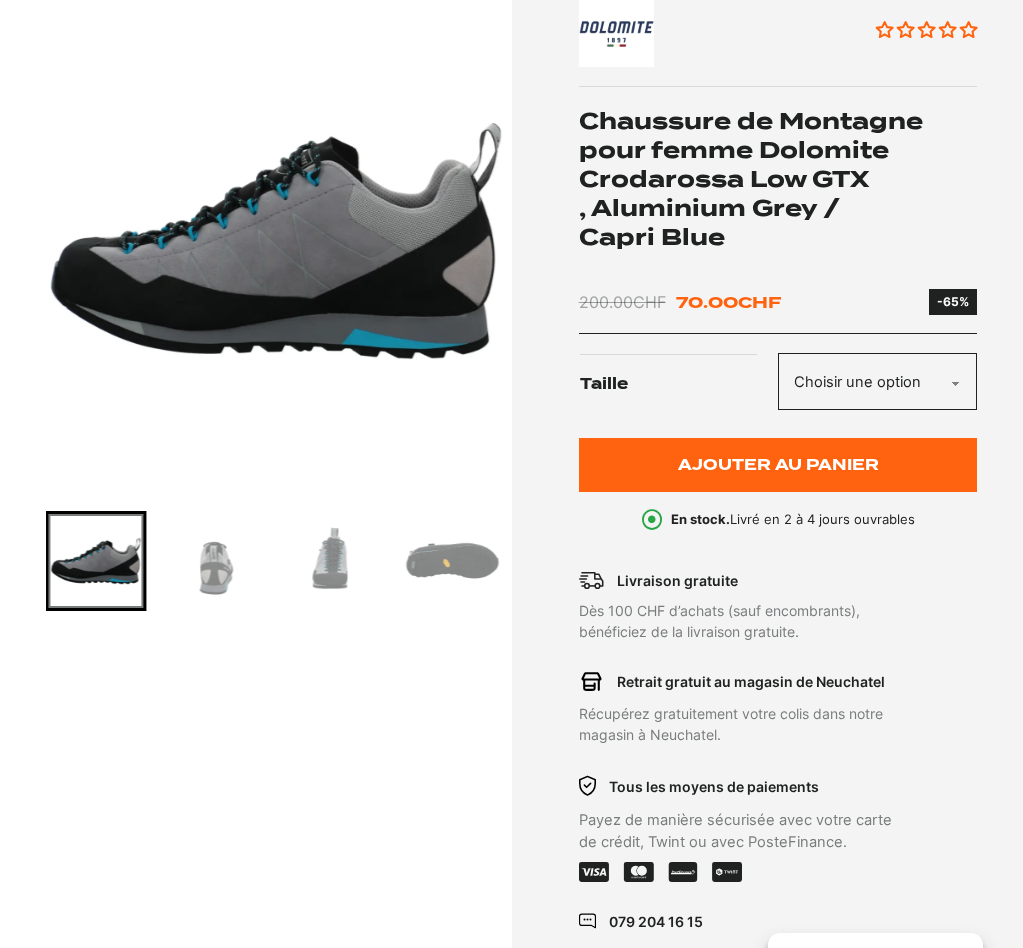 click at bounding box center [333, 561] 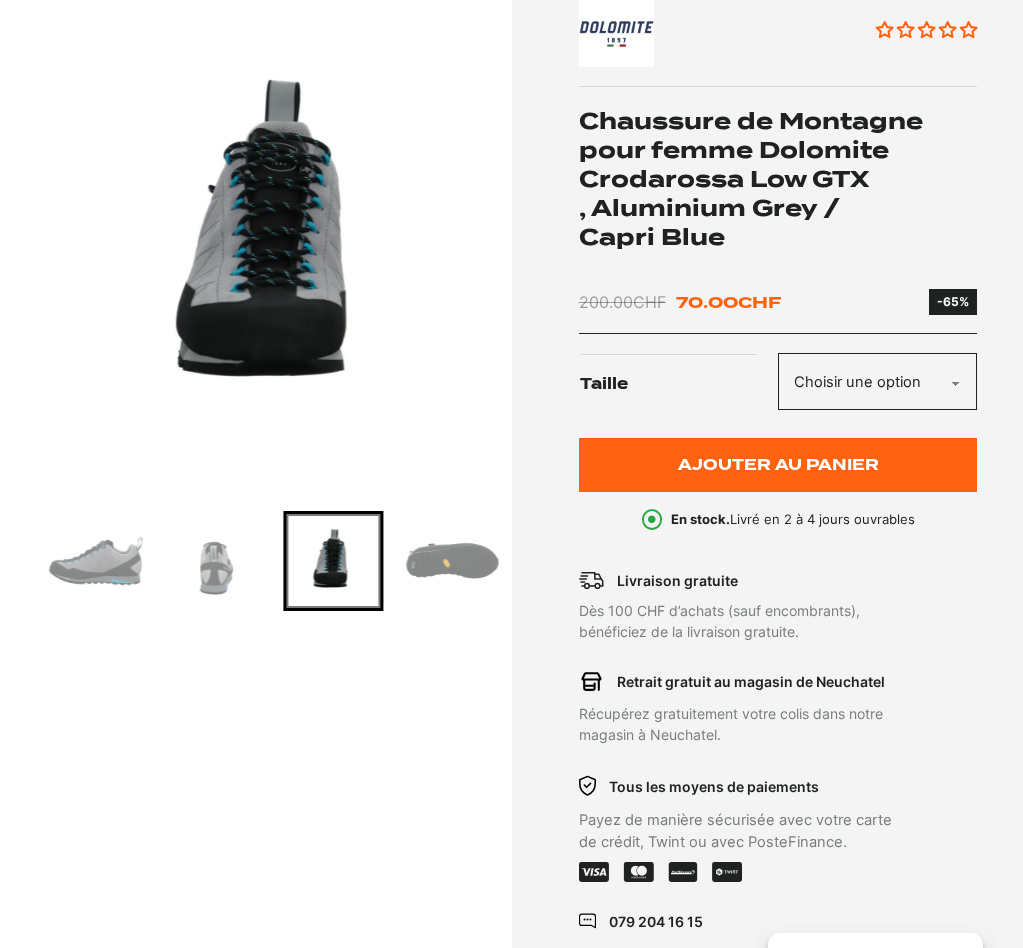 click at bounding box center (452, 561) 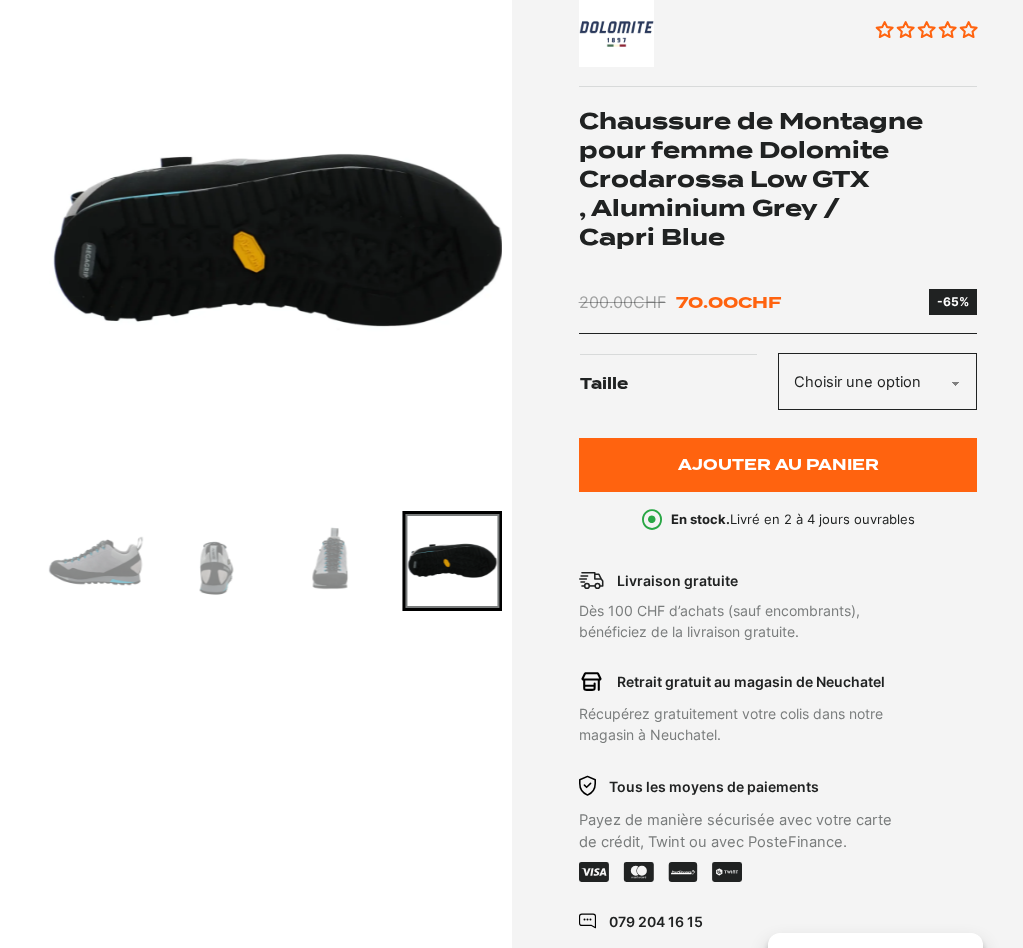 click at bounding box center [333, 561] 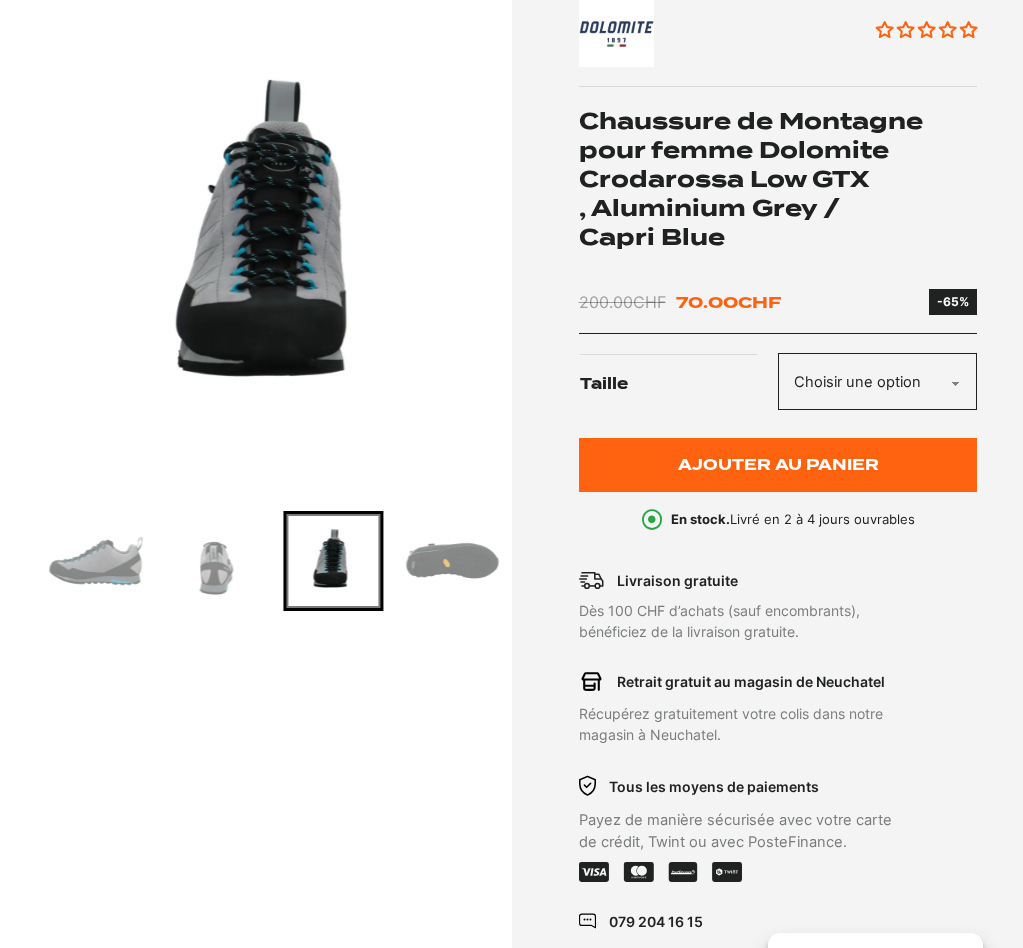 click on "Choisir une option 38" 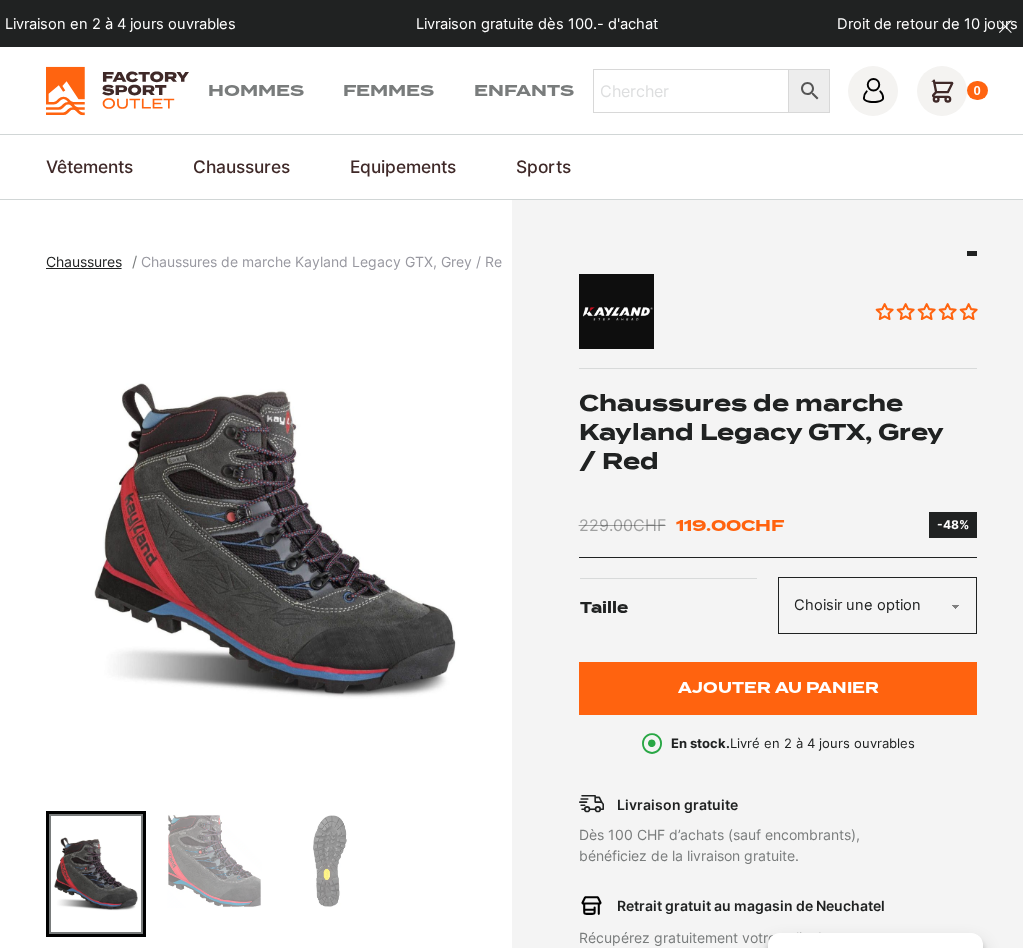 scroll, scrollTop: 0, scrollLeft: 0, axis: both 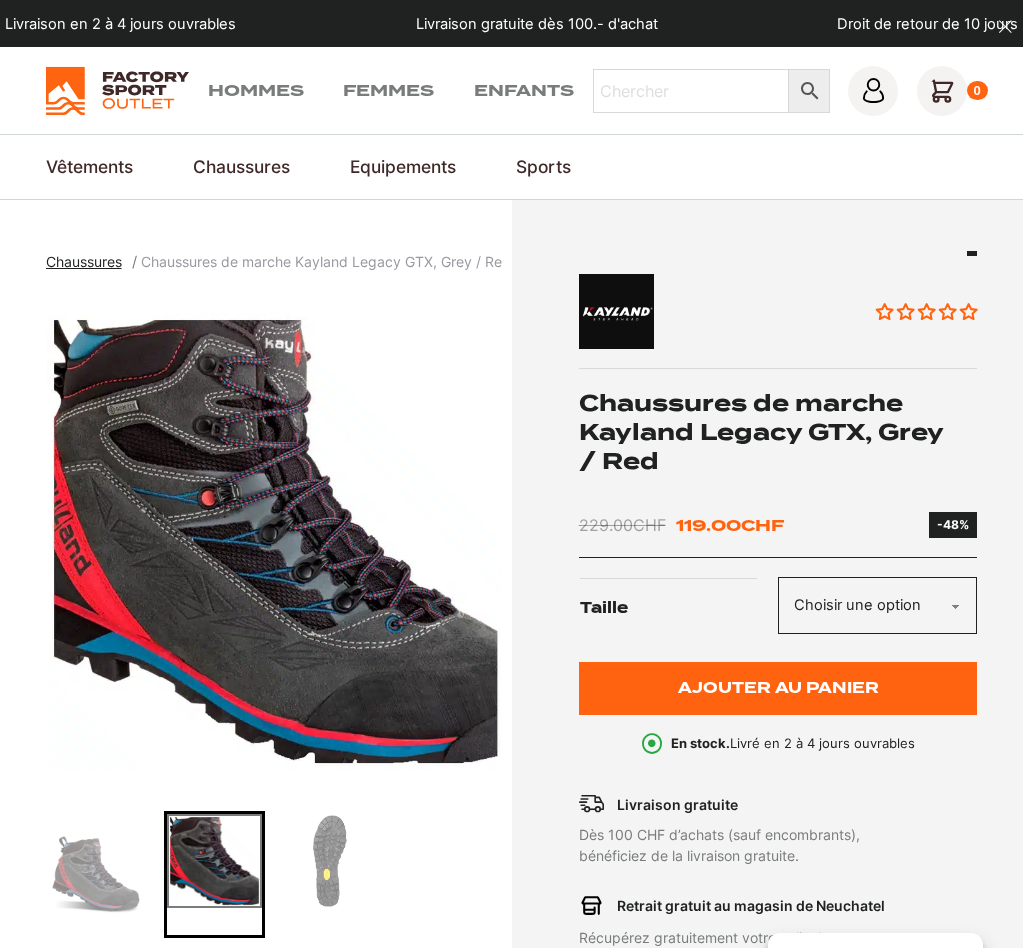 click at bounding box center [333, 861] 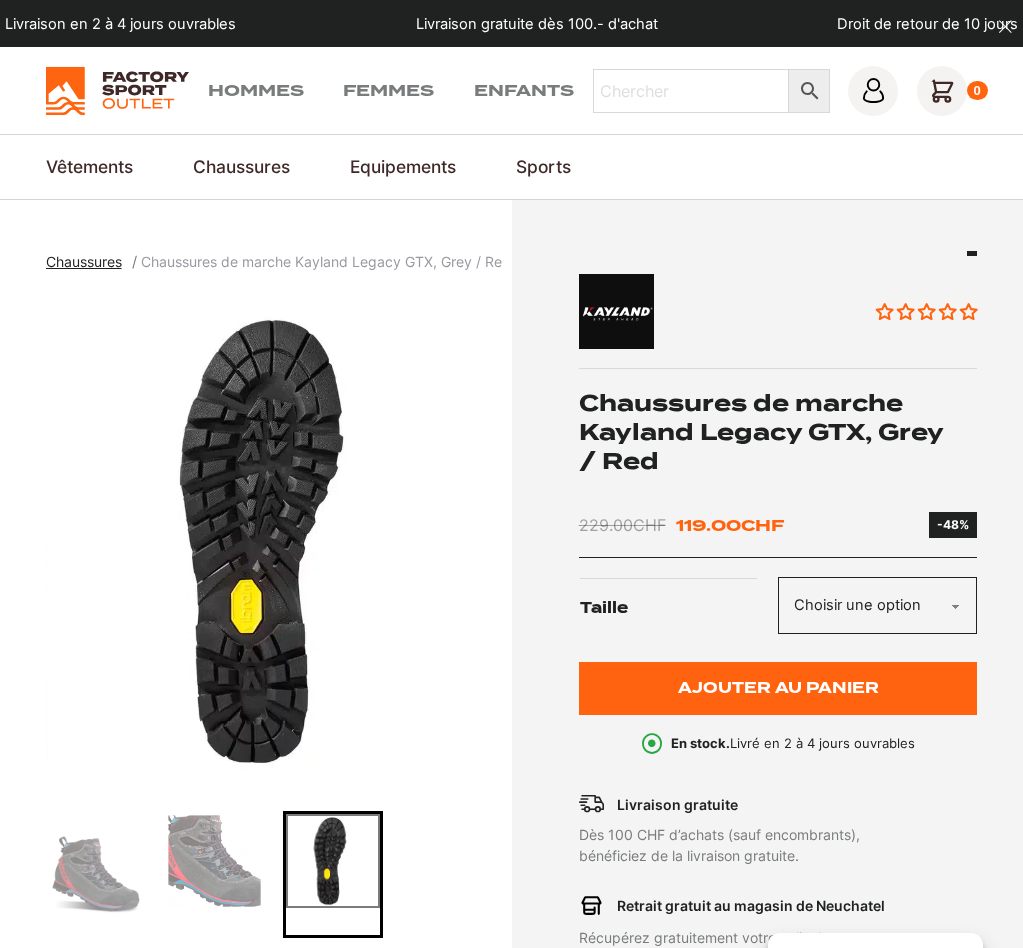 click at bounding box center [96, 874] 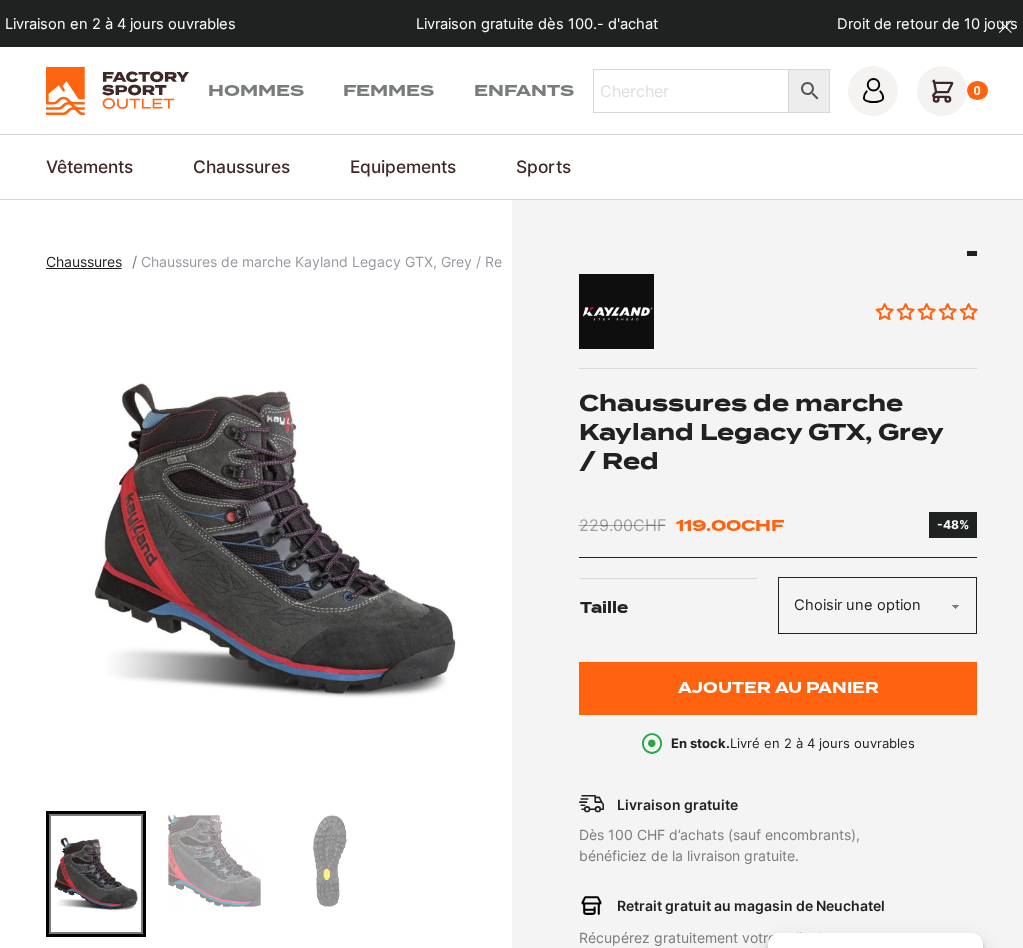 scroll, scrollTop: 300, scrollLeft: 0, axis: vertical 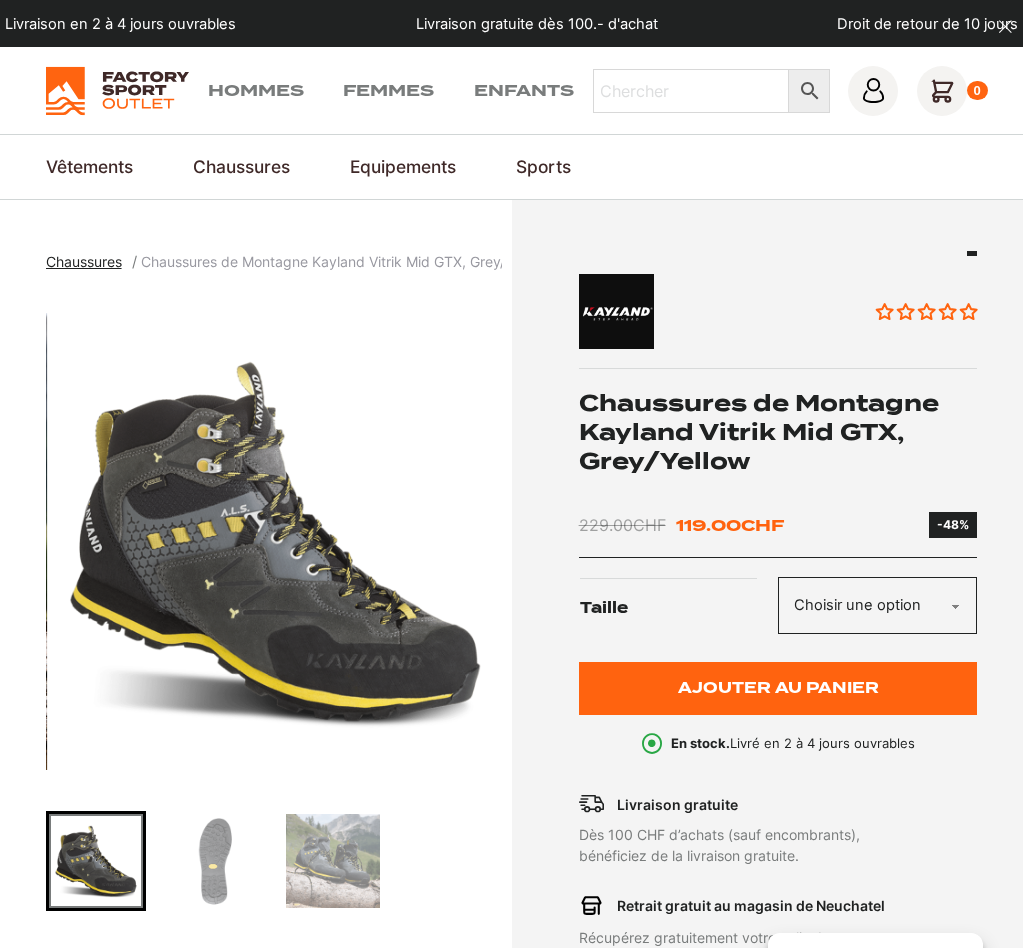 click on "Choisir une option 40 40.5 41 42 42.5 43 43.5 44 45 45.5 46 47" 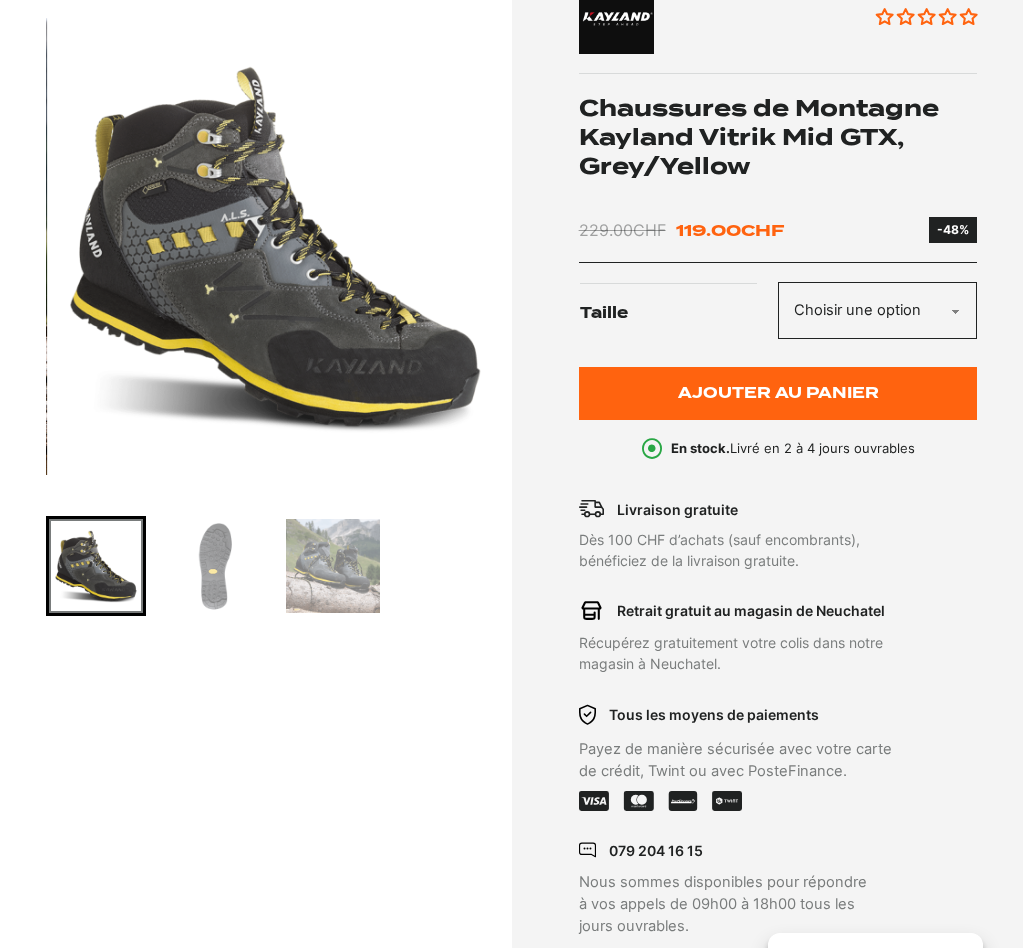 scroll, scrollTop: 300, scrollLeft: 0, axis: vertical 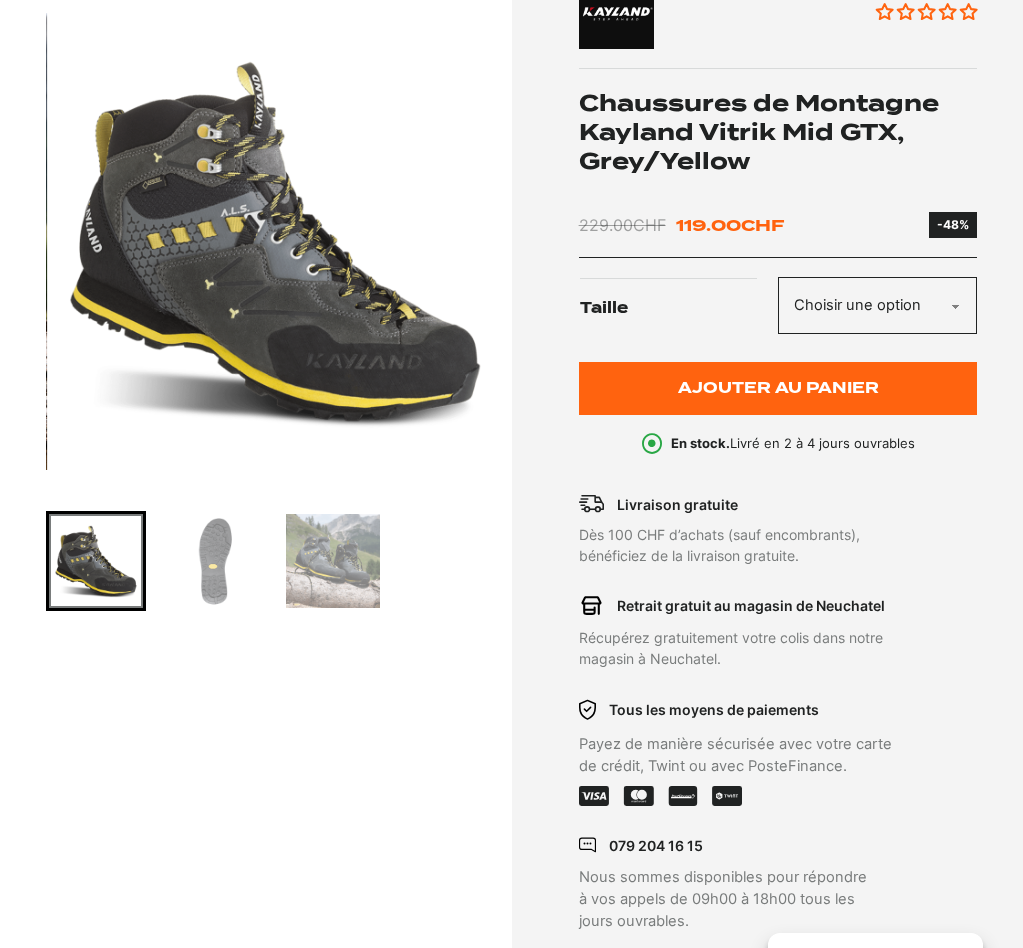 click at bounding box center (214, 561) 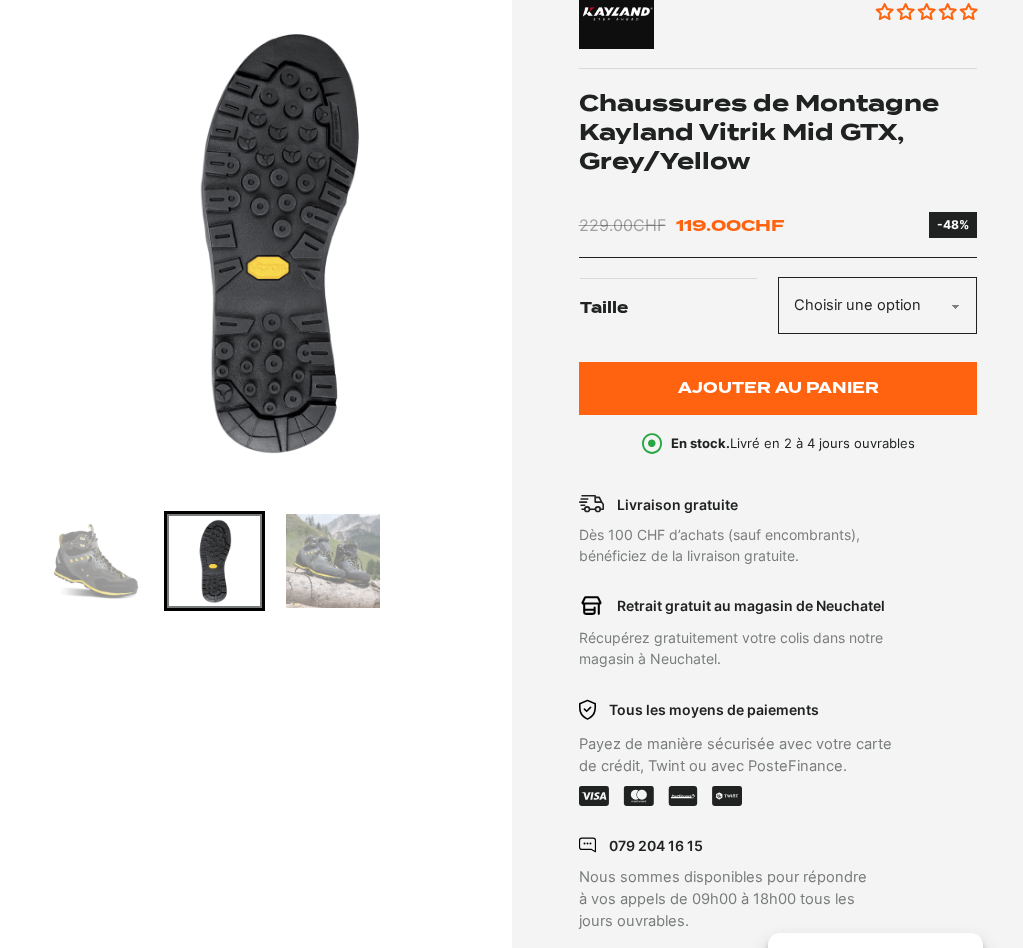 click at bounding box center [333, 561] 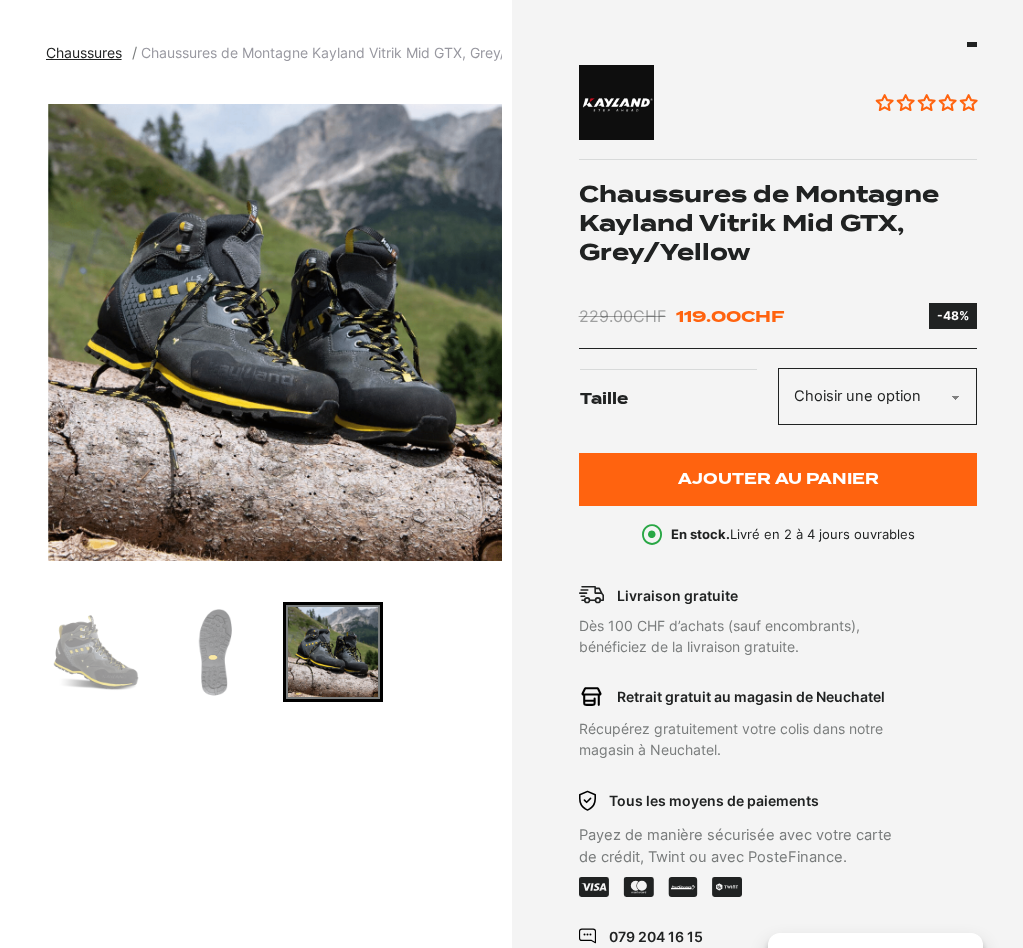 scroll, scrollTop: 100, scrollLeft: 0, axis: vertical 